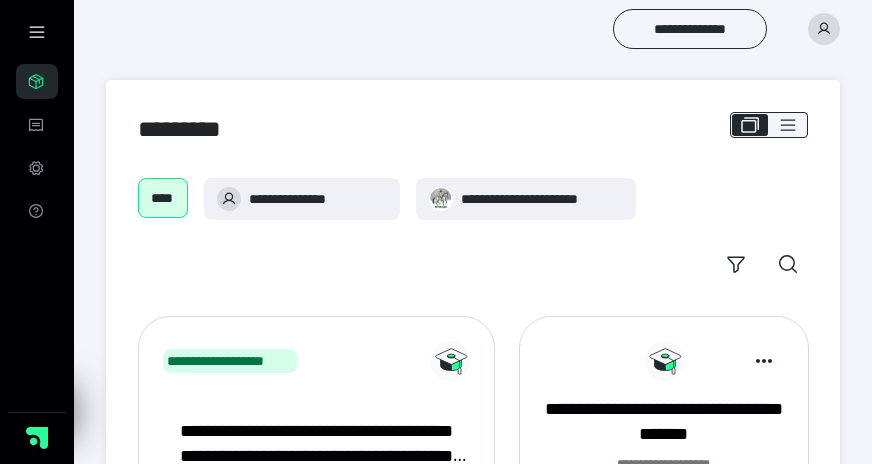 scroll, scrollTop: 0, scrollLeft: 0, axis: both 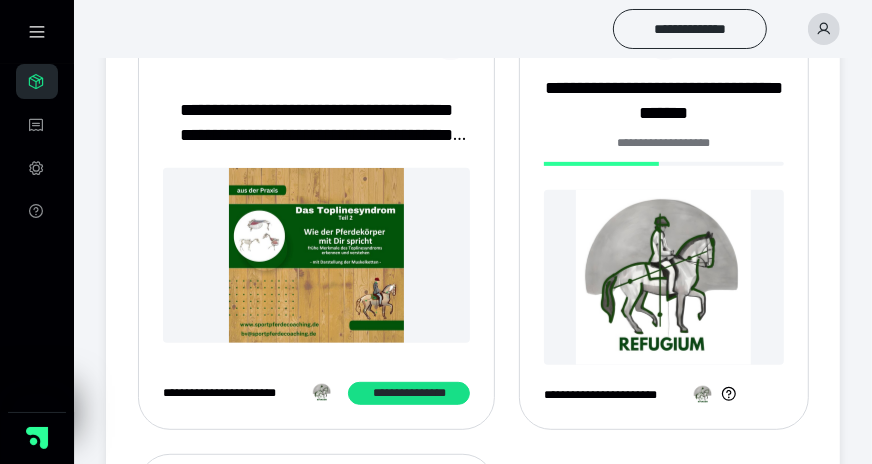 click at bounding box center (664, 277) 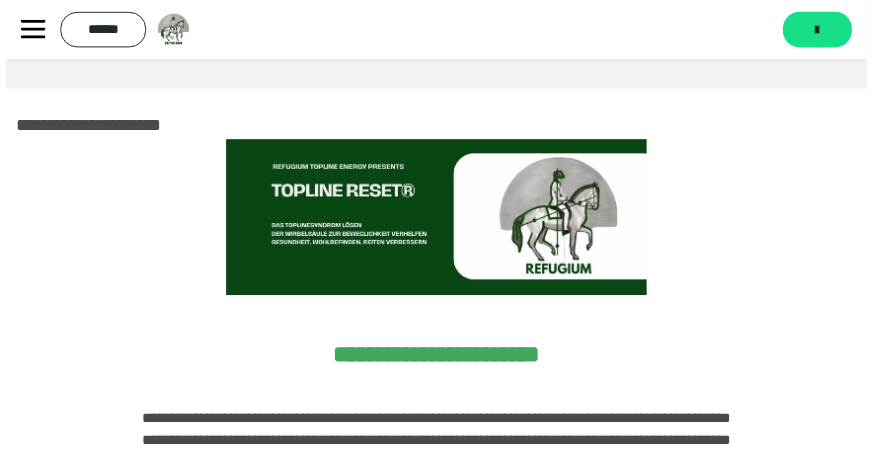 scroll, scrollTop: 1532, scrollLeft: 0, axis: vertical 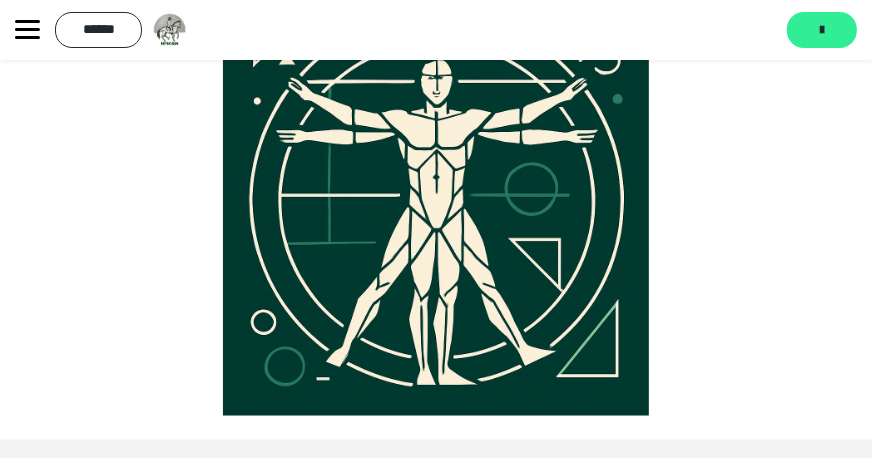 click on "*******" at bounding box center [822, 30] 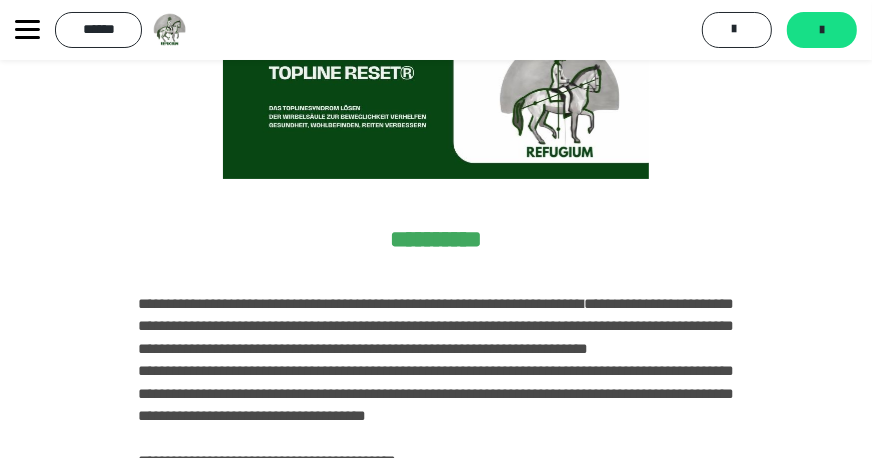 scroll, scrollTop: 120, scrollLeft: 0, axis: vertical 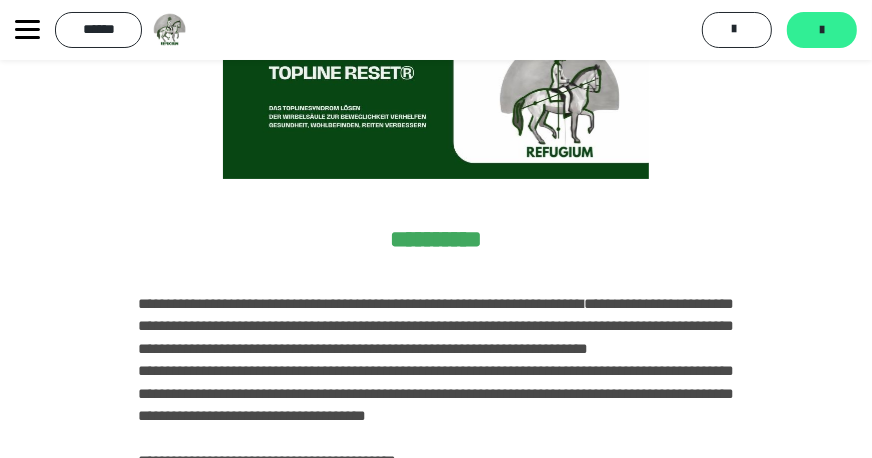 click at bounding box center (822, 30) 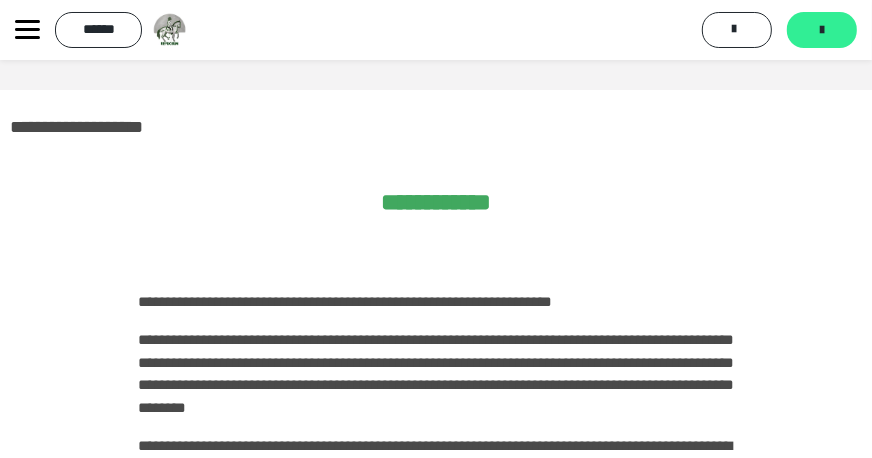 click at bounding box center [822, 30] 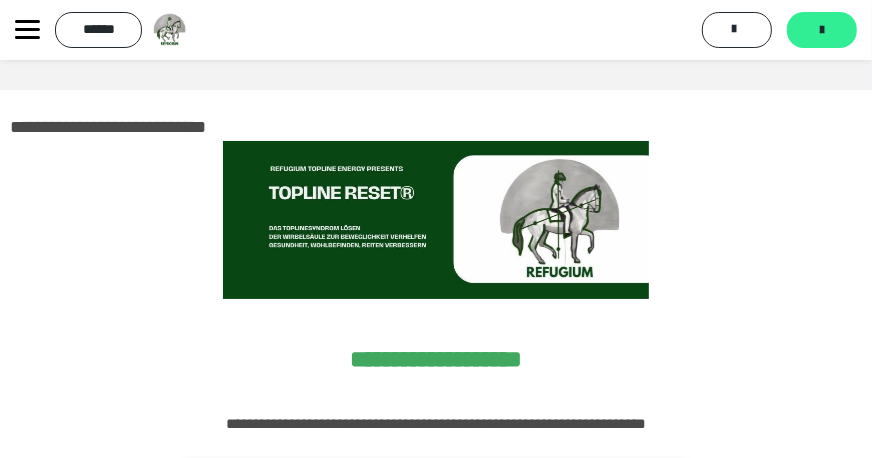 click at bounding box center [822, 30] 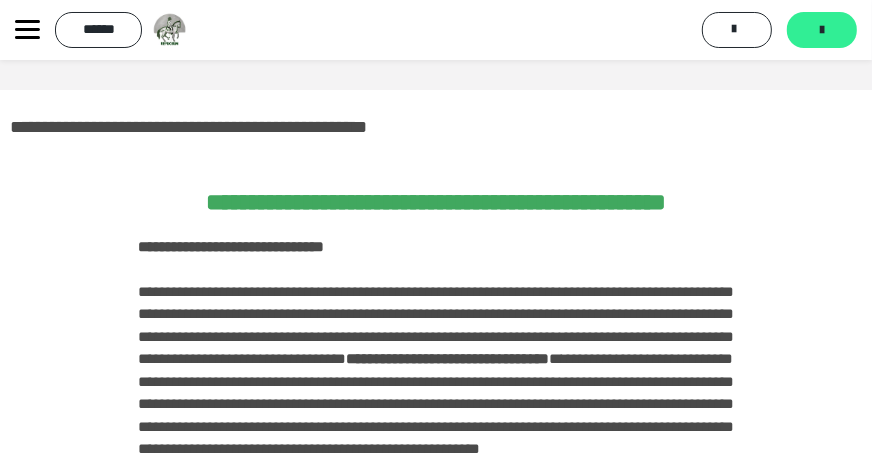 click at bounding box center (822, 30) 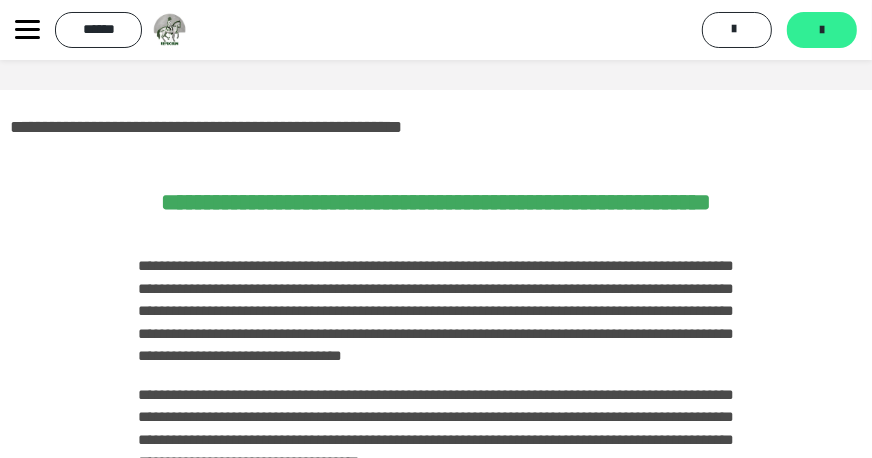 click at bounding box center [822, 30] 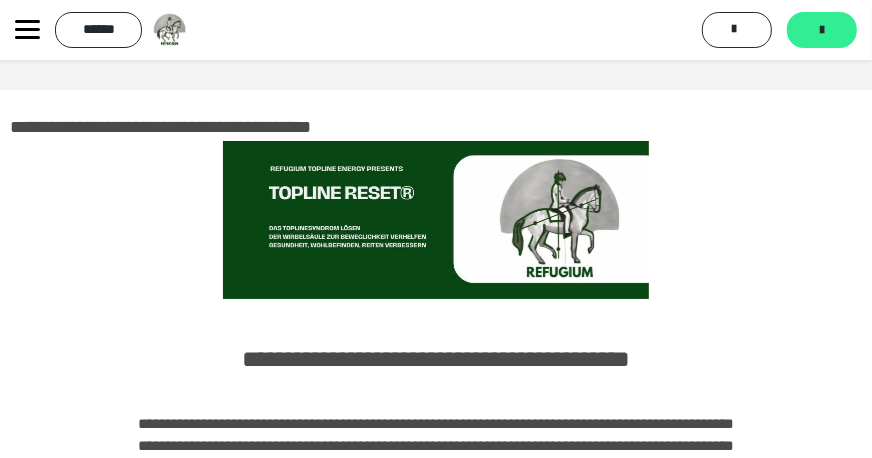 click at bounding box center (822, 30) 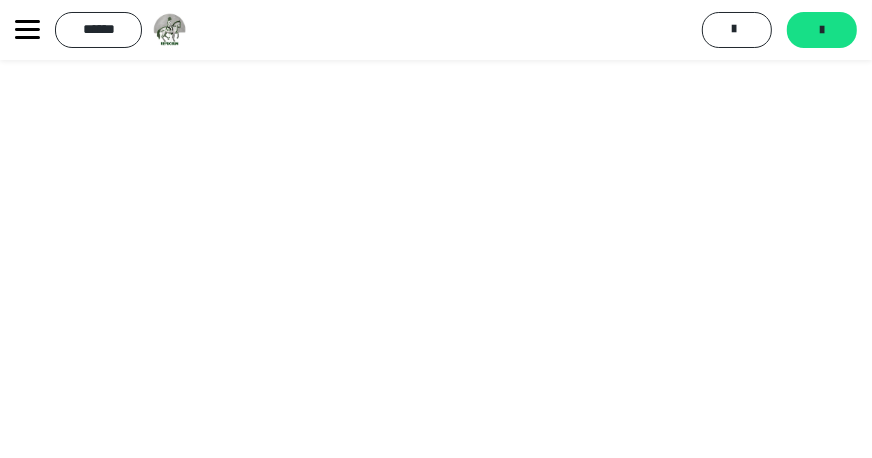 scroll, scrollTop: 3504, scrollLeft: 0, axis: vertical 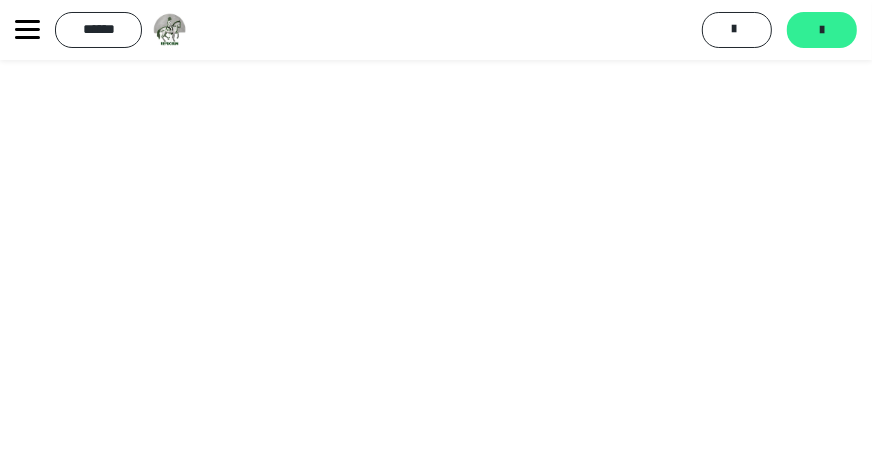 click on "*******" at bounding box center [822, 30] 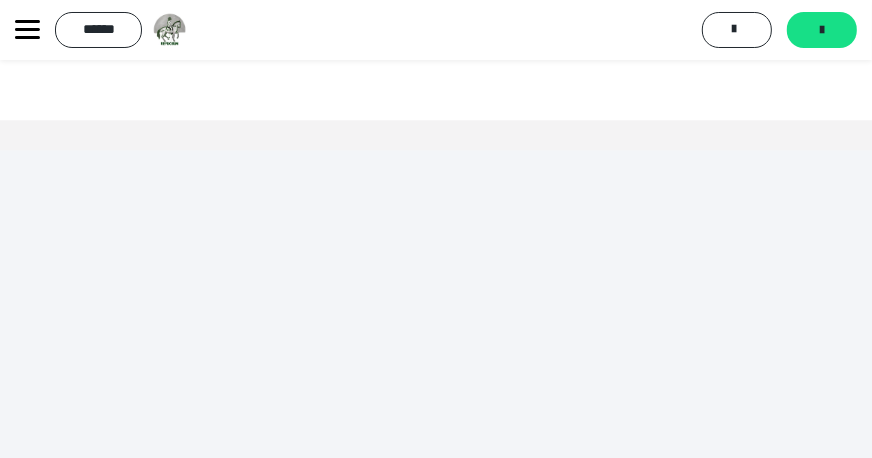 scroll, scrollTop: 6480, scrollLeft: 0, axis: vertical 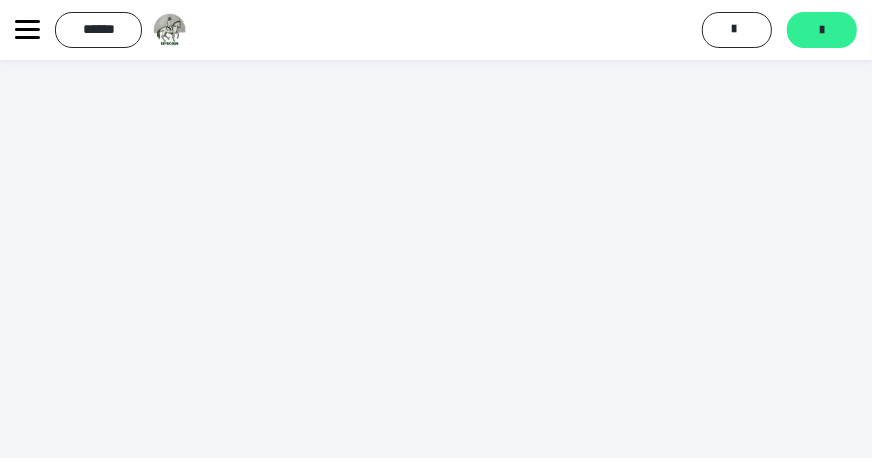 click on "*******" at bounding box center (822, 30) 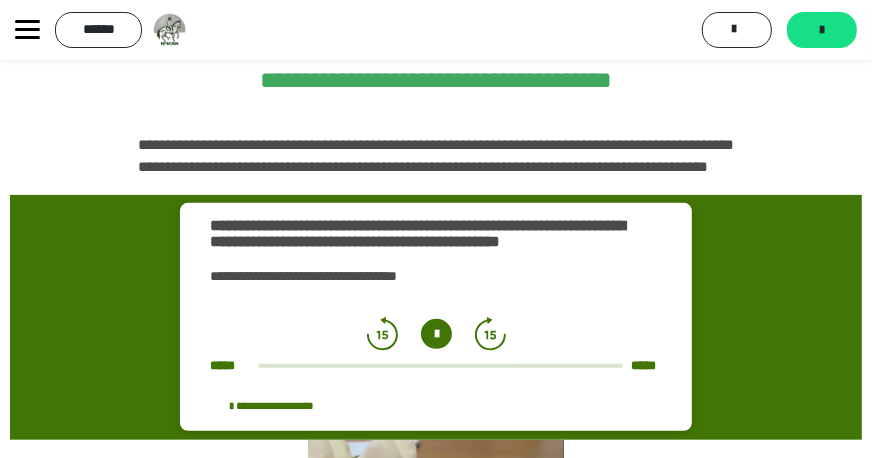 scroll, scrollTop: 280, scrollLeft: 0, axis: vertical 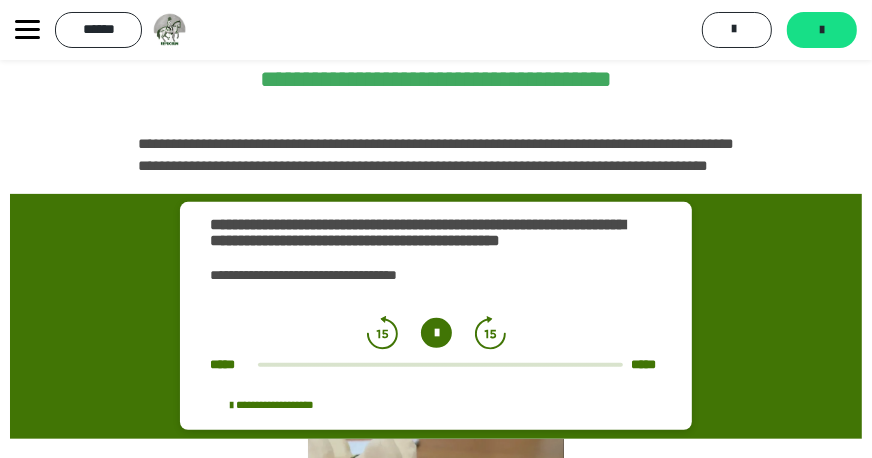 click at bounding box center (436, 333) 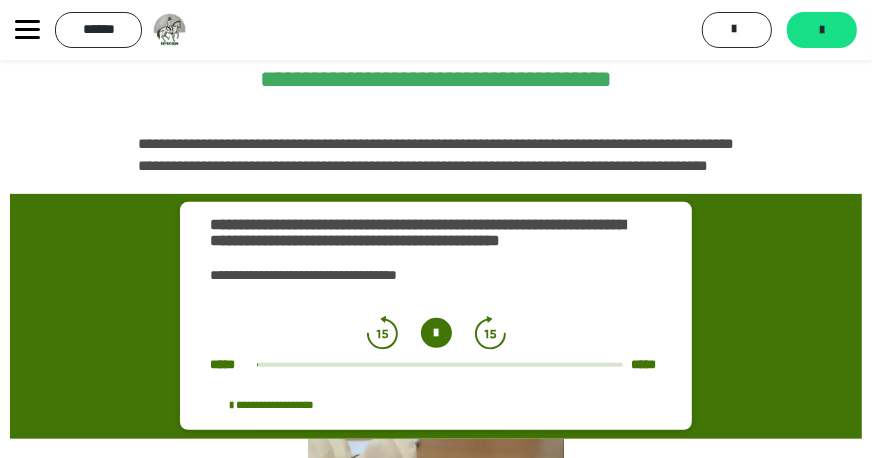 click at bounding box center (436, 333) 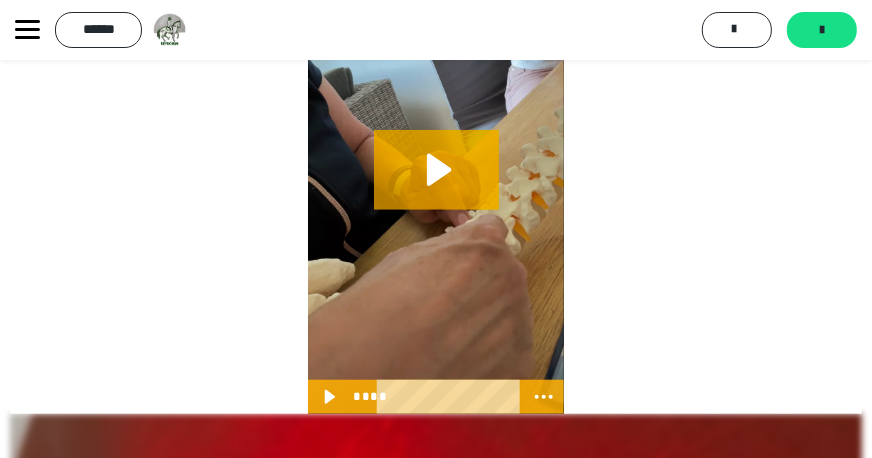 scroll, scrollTop: 4640, scrollLeft: 0, axis: vertical 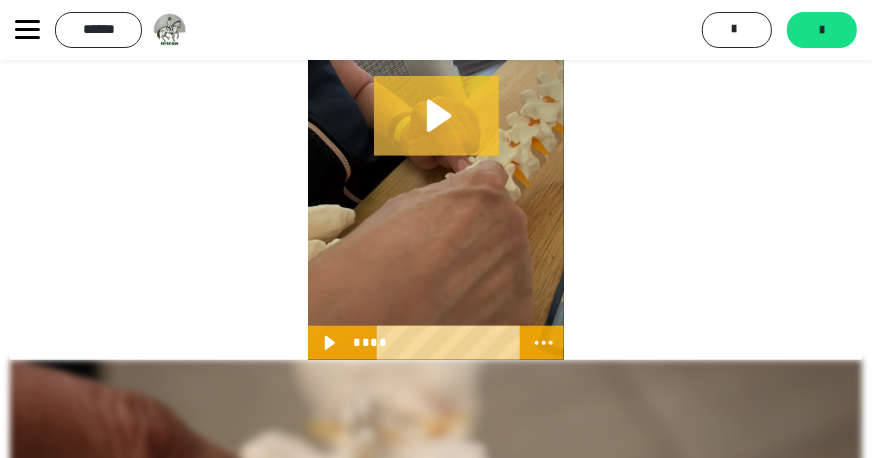 click 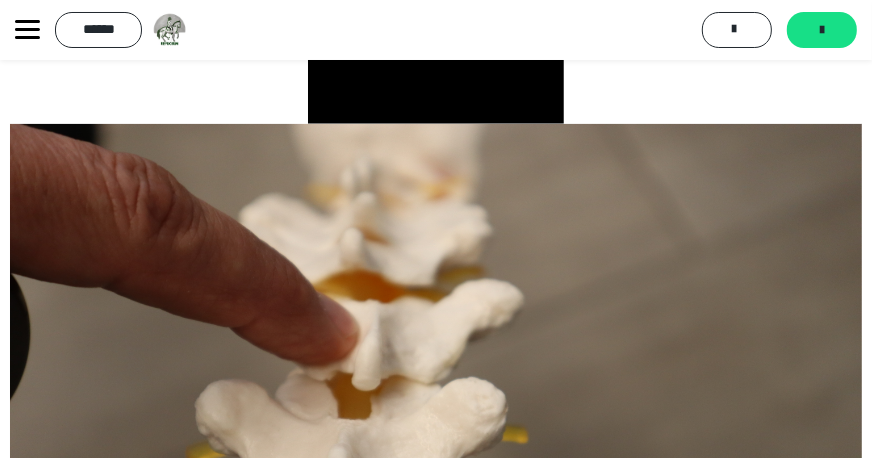 scroll, scrollTop: 4800, scrollLeft: 0, axis: vertical 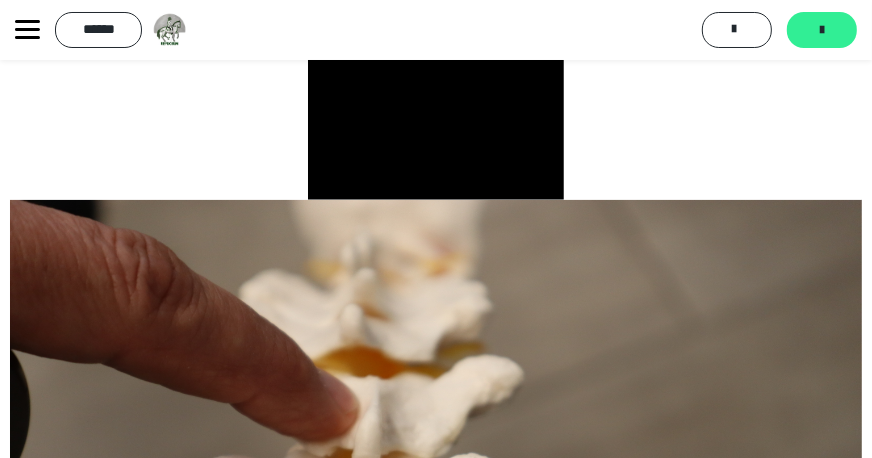 click on "*******" at bounding box center [822, 30] 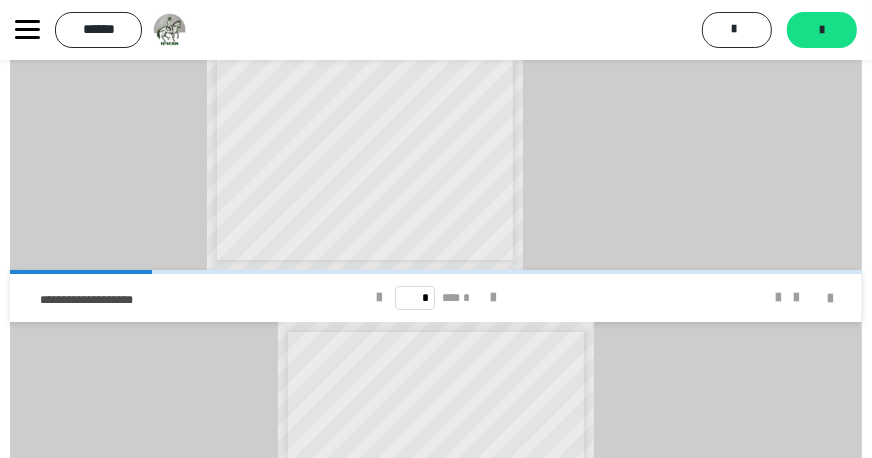 scroll, scrollTop: 3600, scrollLeft: 0, axis: vertical 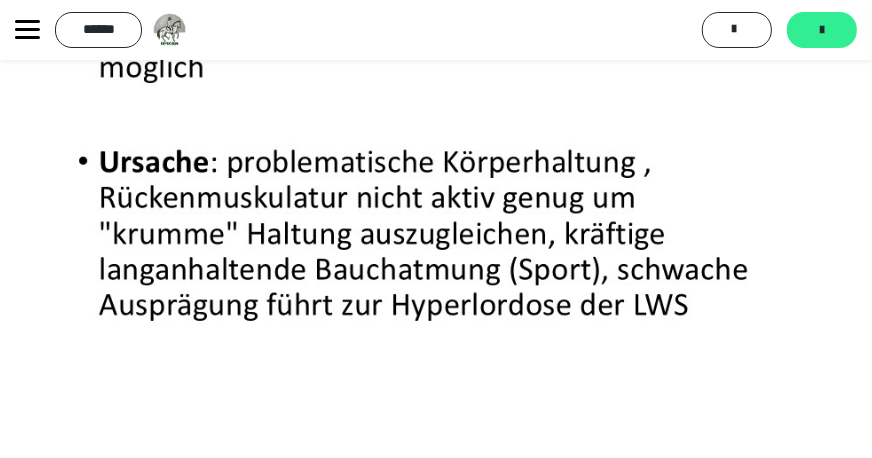 click at bounding box center [822, 30] 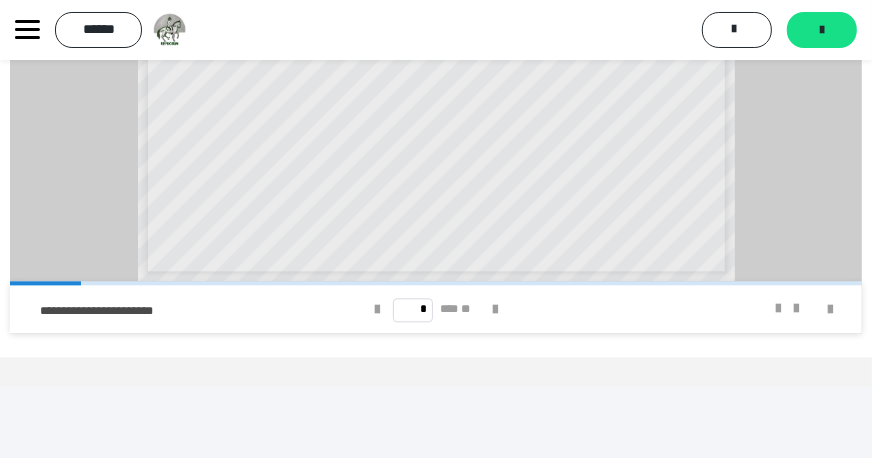 scroll, scrollTop: 2248, scrollLeft: 0, axis: vertical 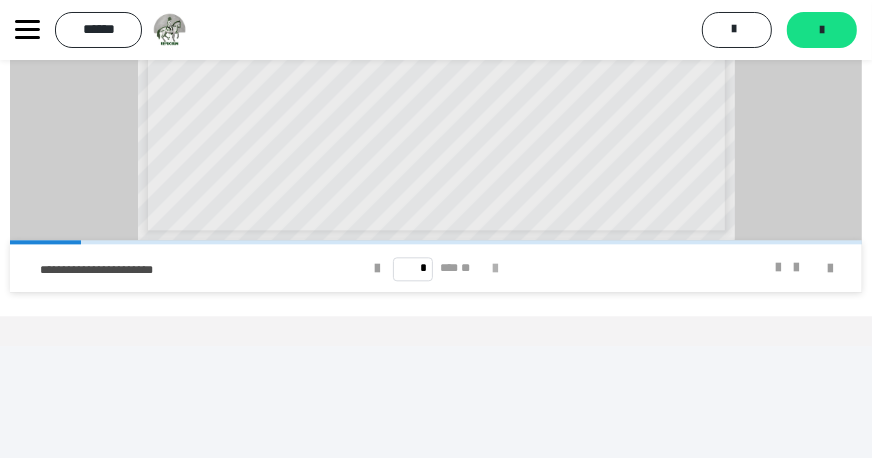 click at bounding box center (496, 269) 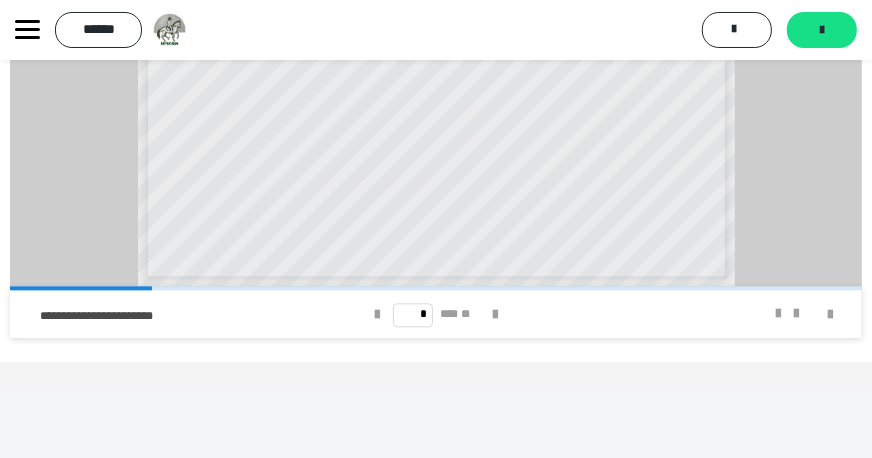 scroll, scrollTop: 2248, scrollLeft: 0, axis: vertical 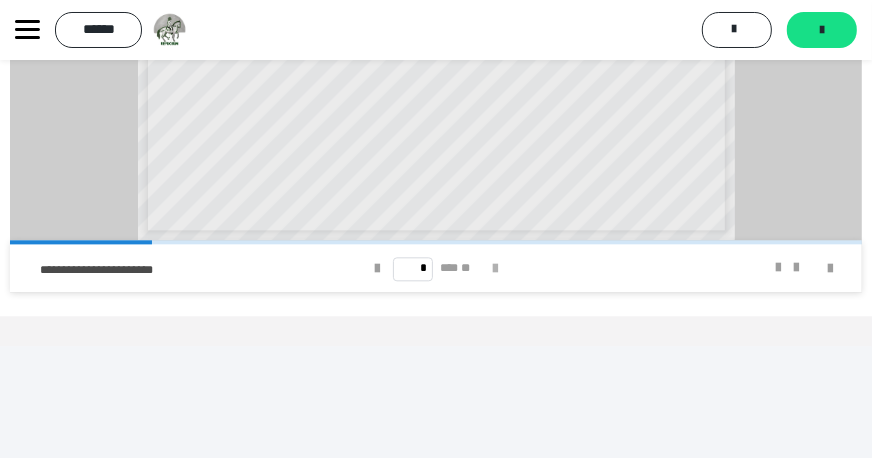 click at bounding box center (496, 269) 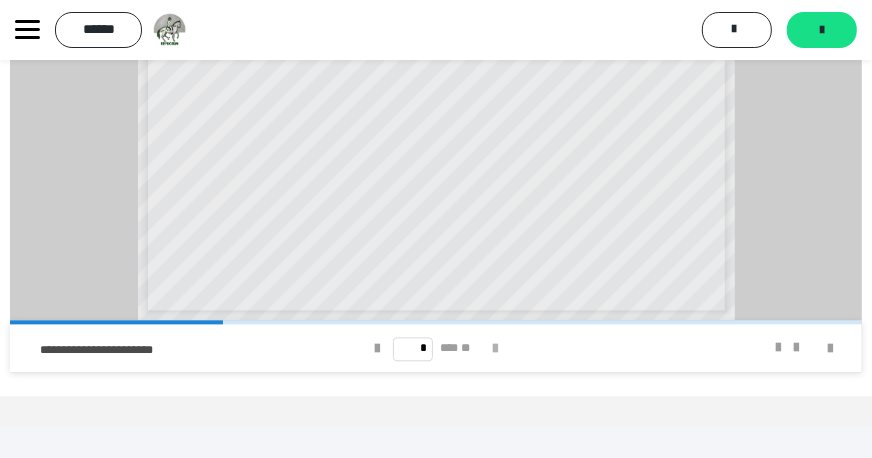 scroll, scrollTop: 2248, scrollLeft: 0, axis: vertical 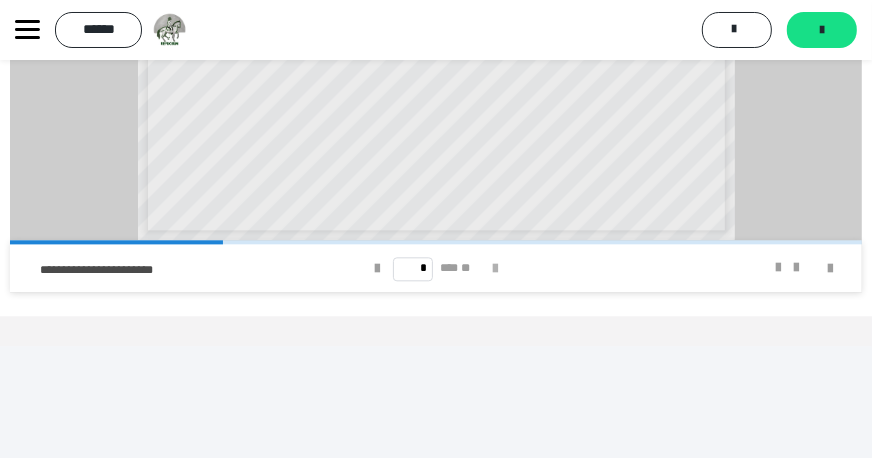 click at bounding box center (496, 269) 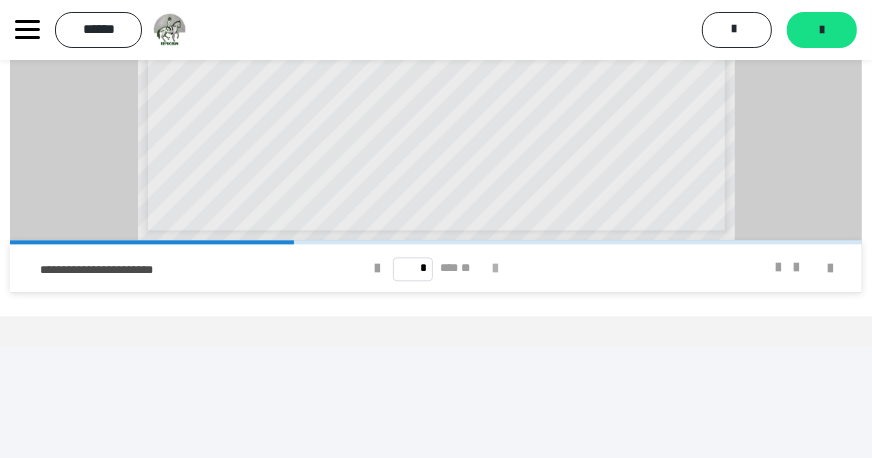 click at bounding box center [496, 269] 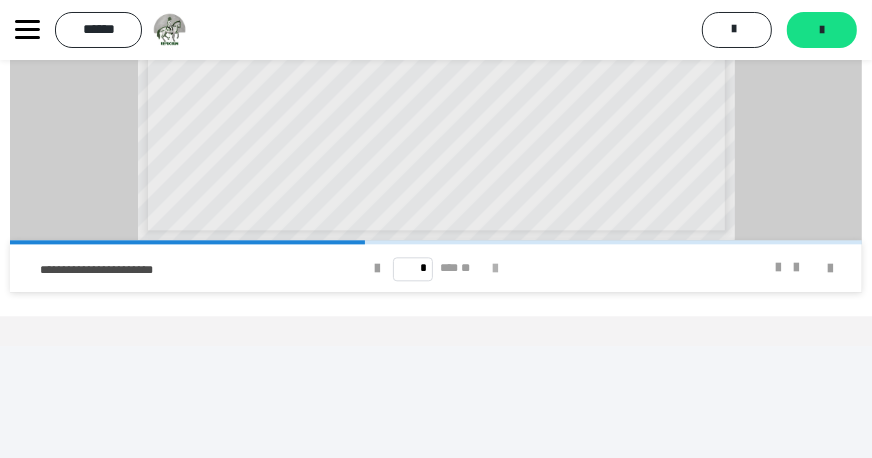 click at bounding box center (496, 269) 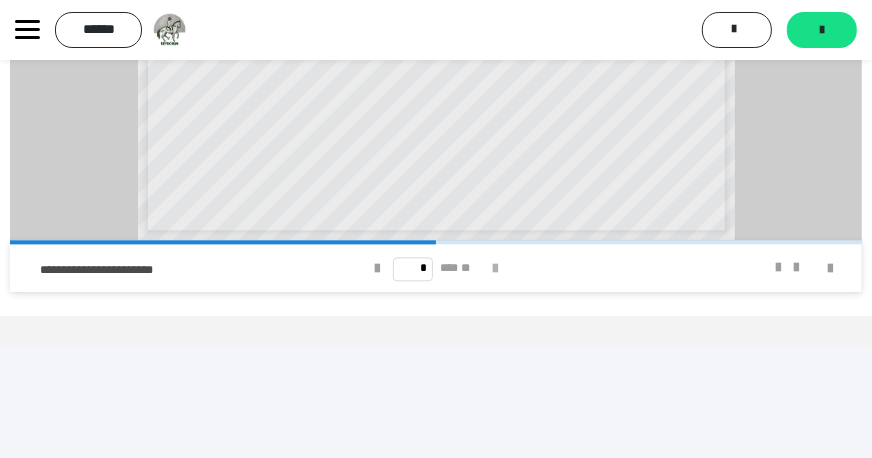 click at bounding box center [496, 269] 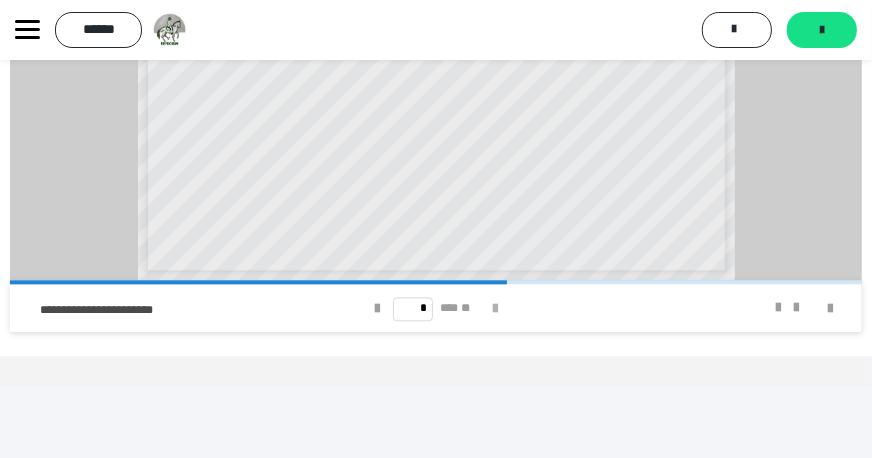 scroll, scrollTop: 2208, scrollLeft: 0, axis: vertical 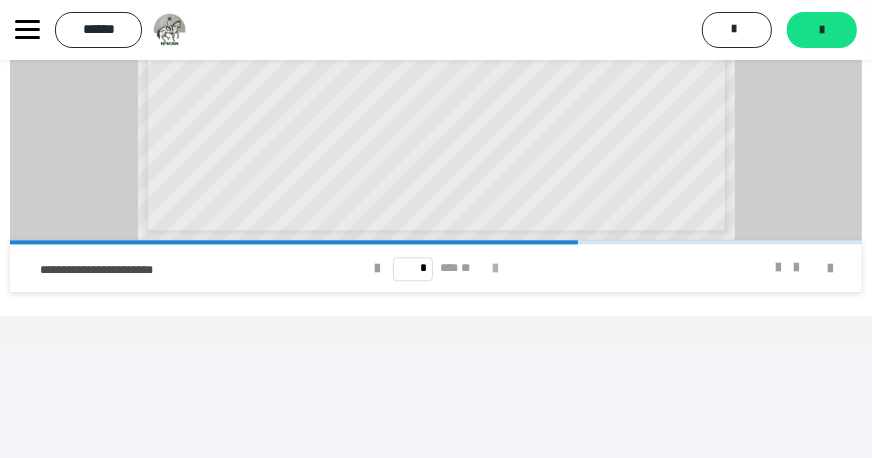 click at bounding box center (496, 269) 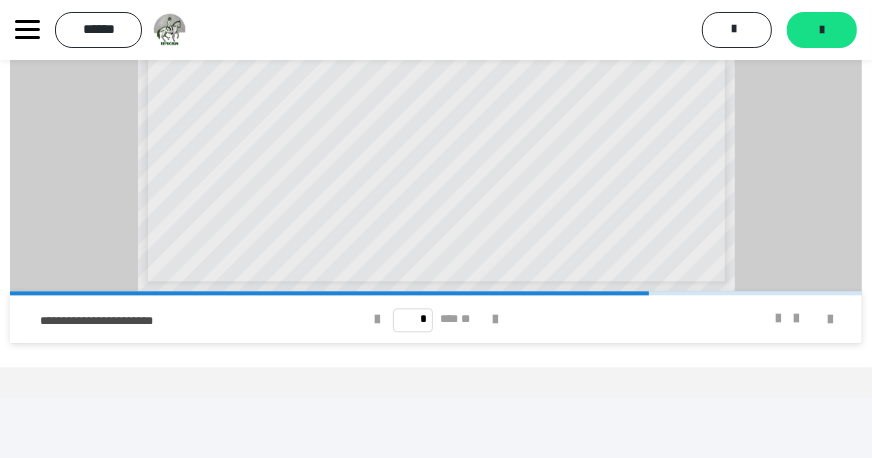 scroll, scrollTop: 2208, scrollLeft: 0, axis: vertical 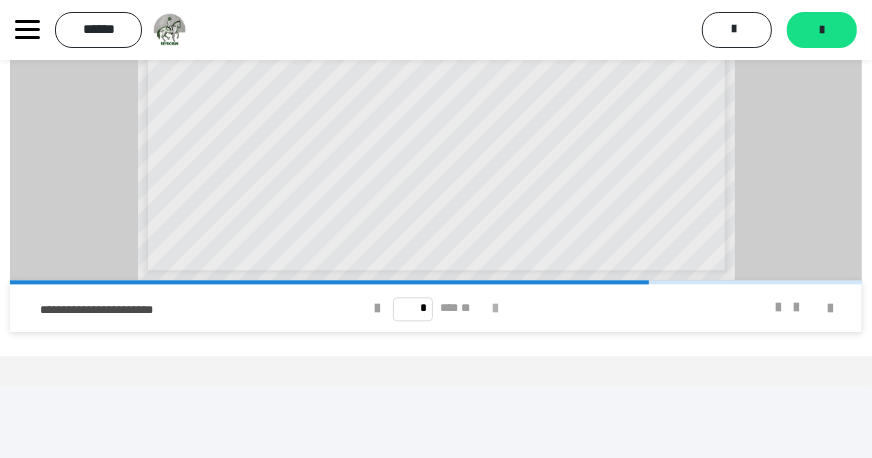 click at bounding box center [496, 309] 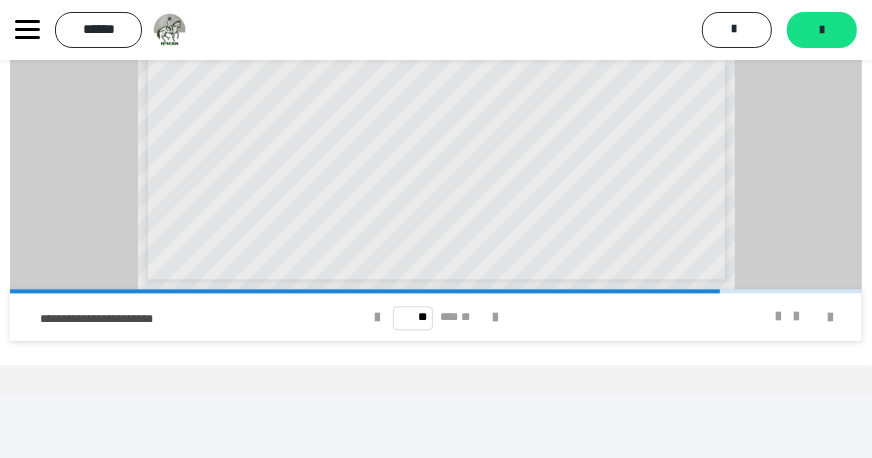 scroll, scrollTop: 2248, scrollLeft: 0, axis: vertical 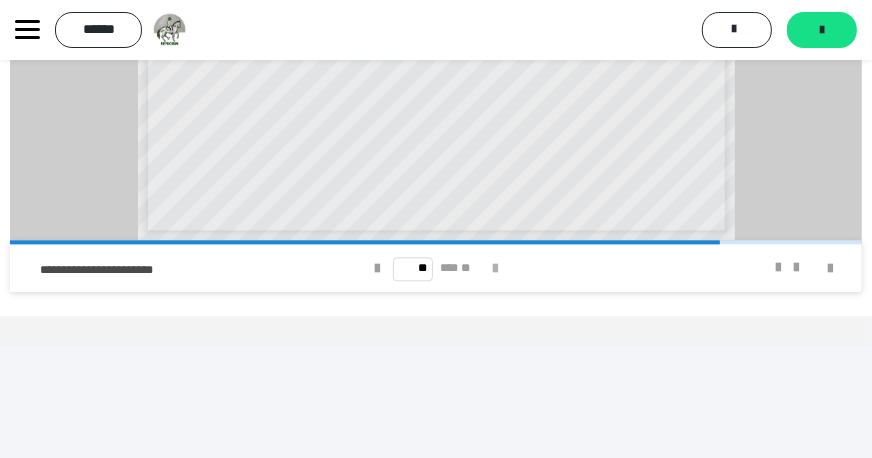click at bounding box center (496, 269) 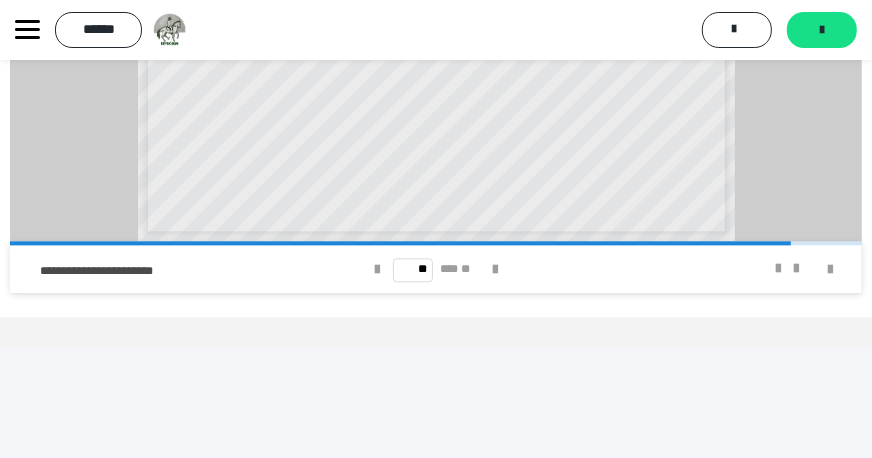 scroll, scrollTop: 2248, scrollLeft: 0, axis: vertical 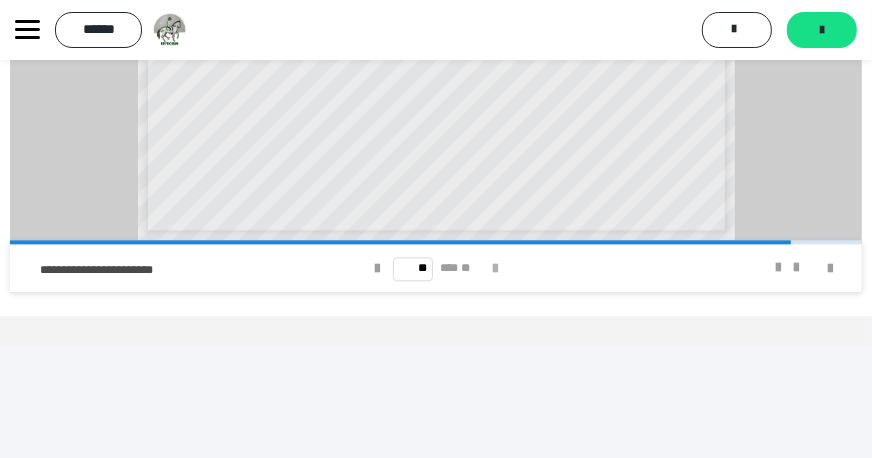 click at bounding box center (496, 269) 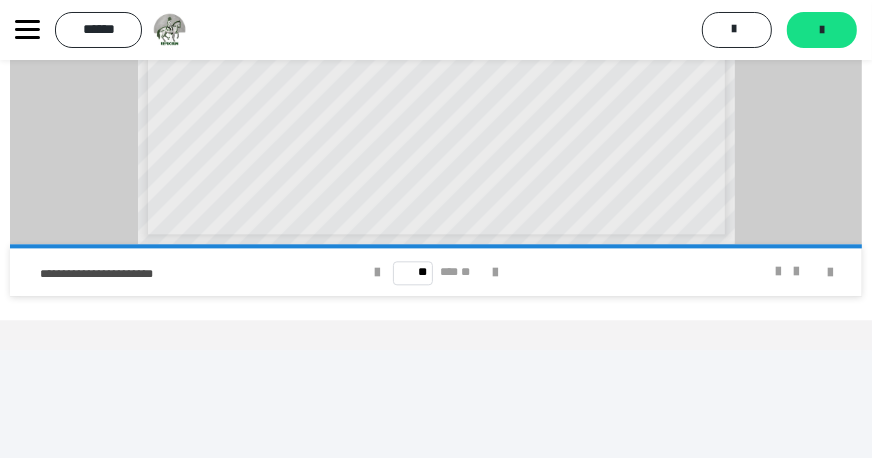 scroll, scrollTop: 2248, scrollLeft: 0, axis: vertical 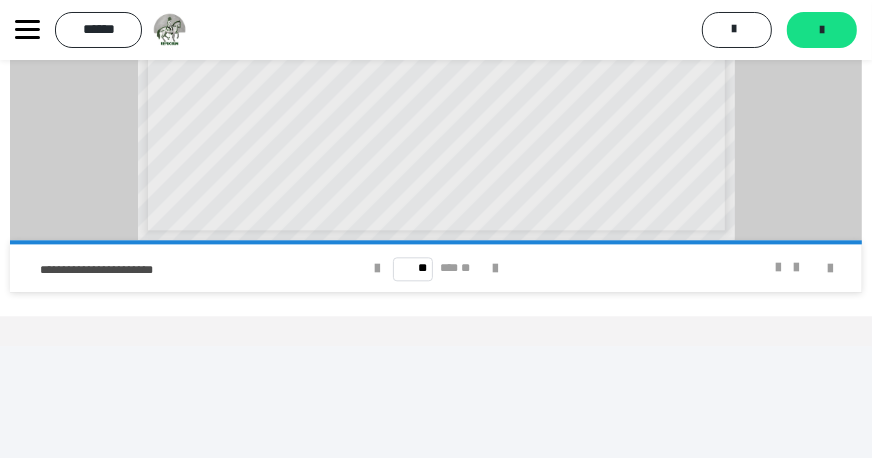 click on "** *** **" at bounding box center [436, 268] 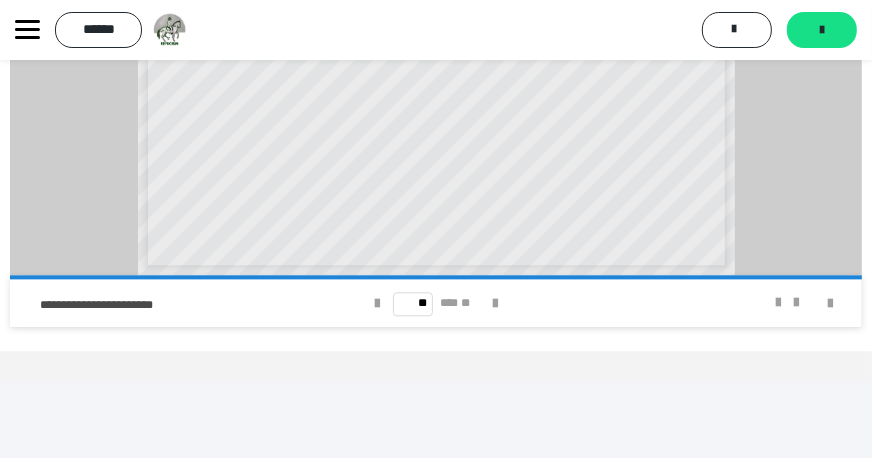 scroll, scrollTop: 2088, scrollLeft: 0, axis: vertical 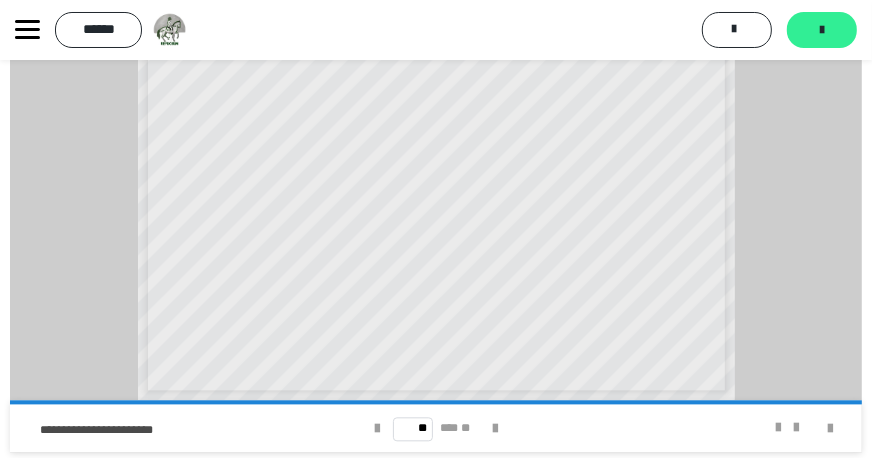 click at bounding box center (822, 30) 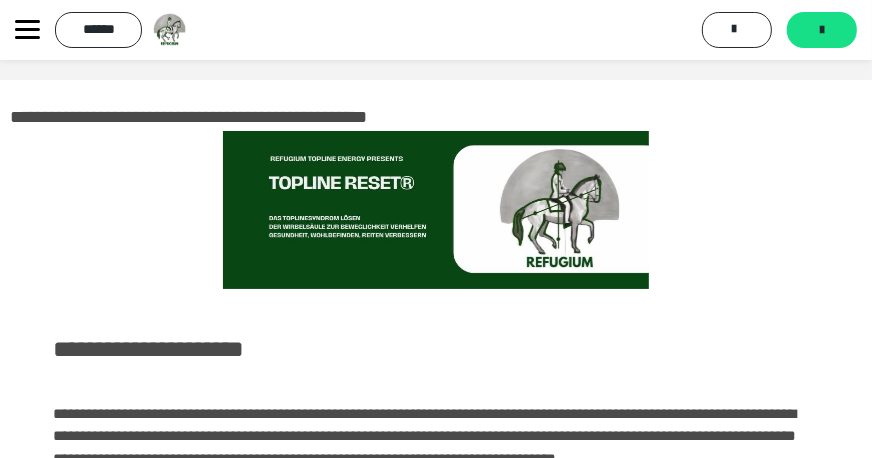 scroll, scrollTop: 0, scrollLeft: 0, axis: both 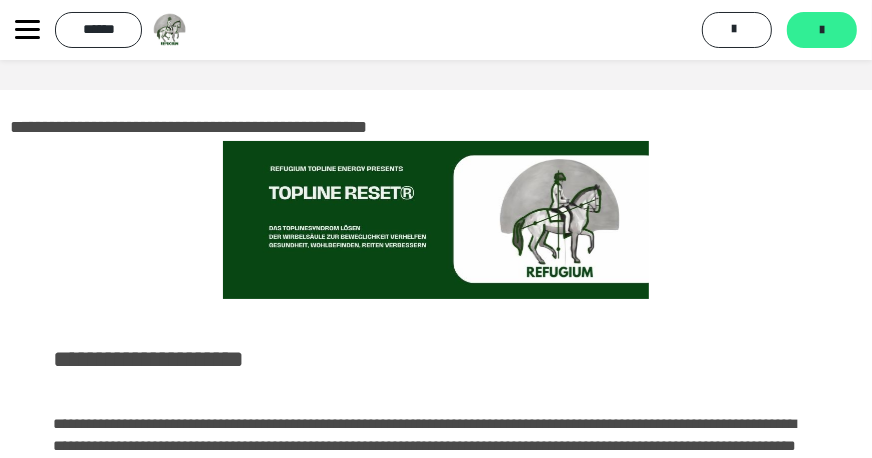 click at bounding box center [822, 30] 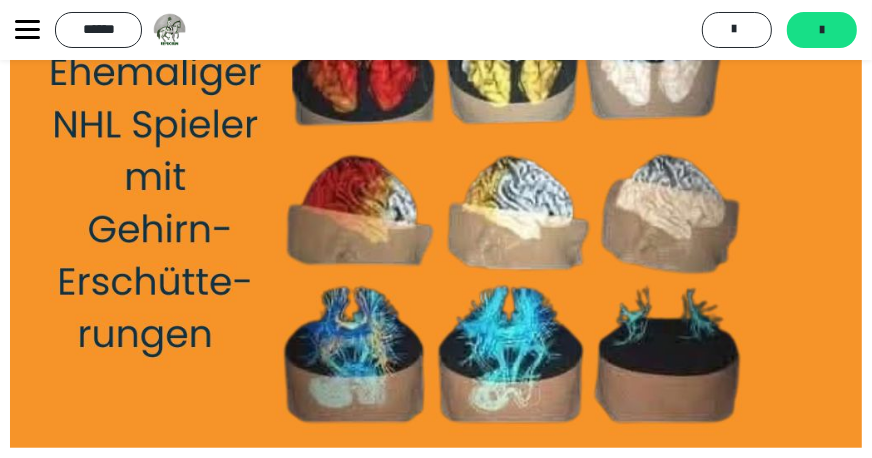 scroll, scrollTop: 751, scrollLeft: 0, axis: vertical 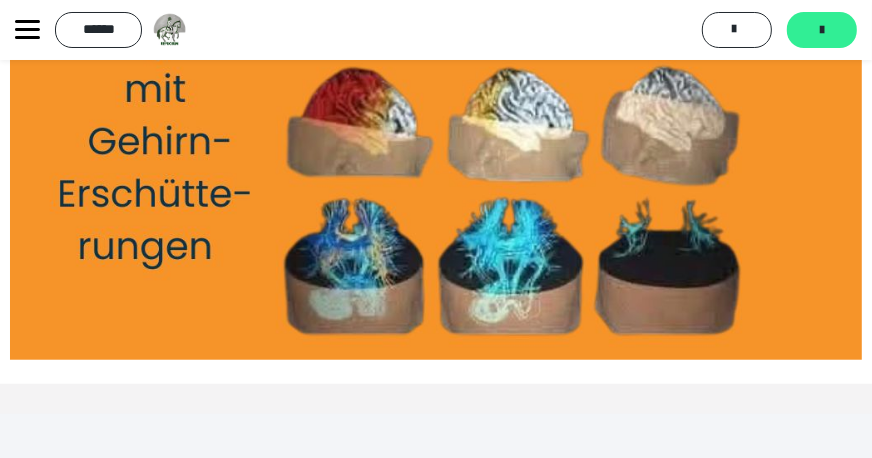 click on "*******" at bounding box center [822, 30] 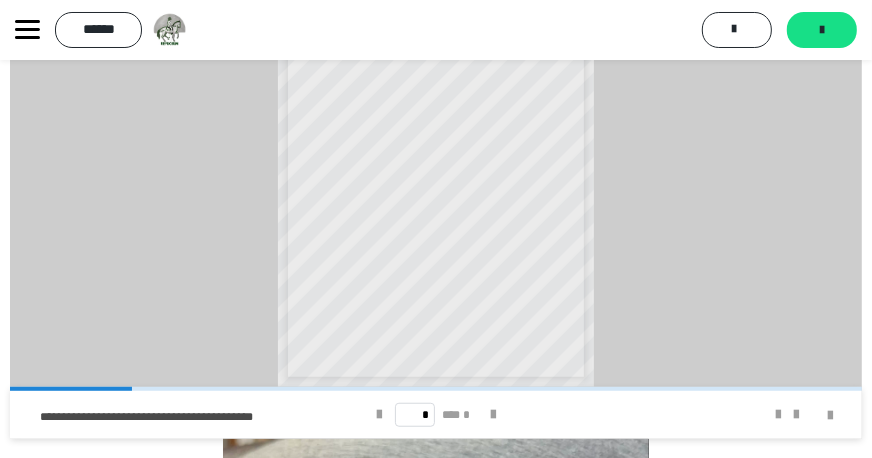 scroll, scrollTop: 560, scrollLeft: 0, axis: vertical 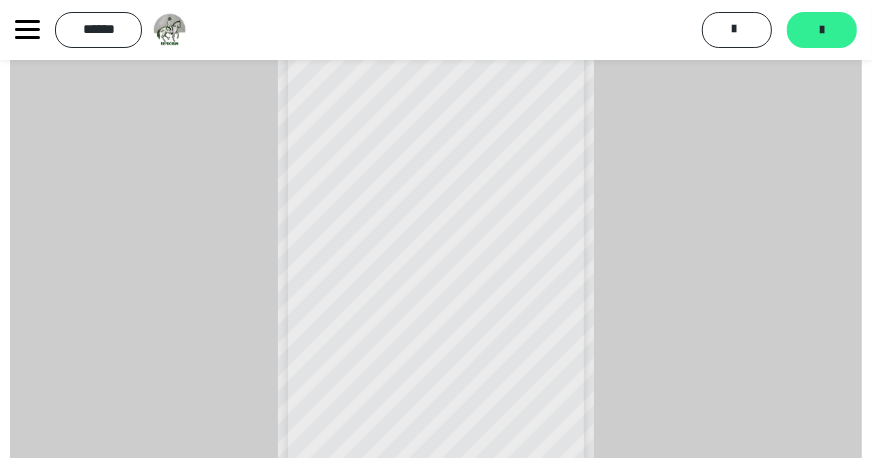 click on "*******" at bounding box center [822, 30] 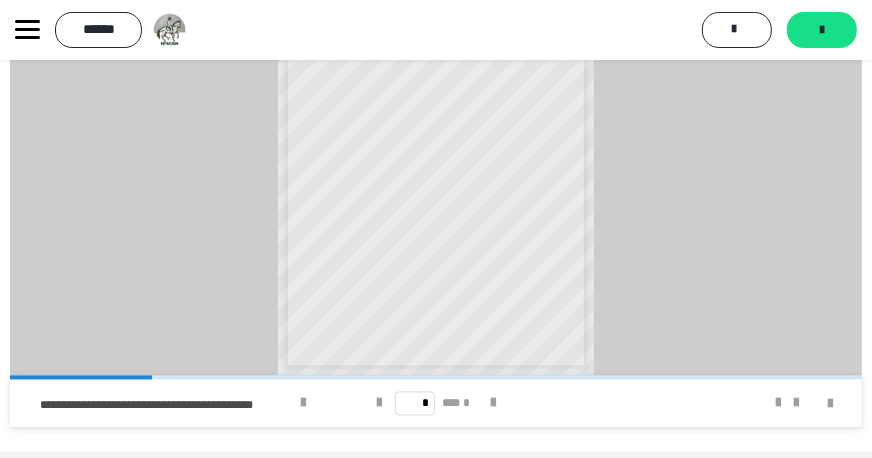 scroll, scrollTop: 1908, scrollLeft: 0, axis: vertical 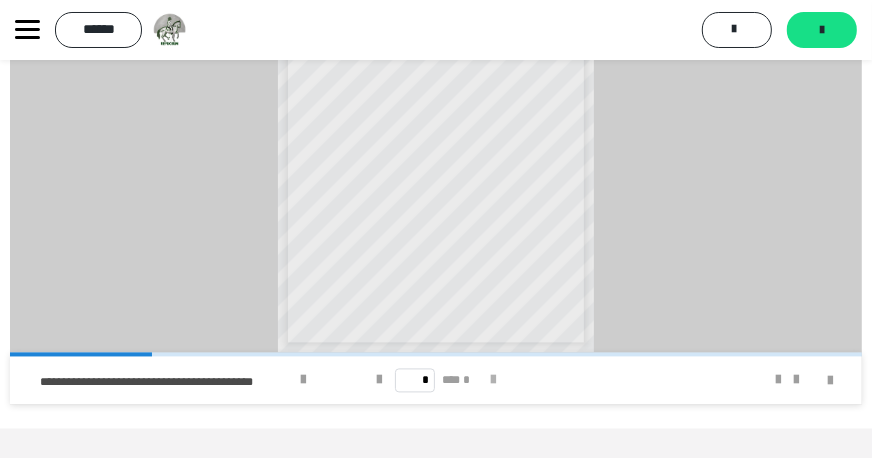 click at bounding box center (494, 381) 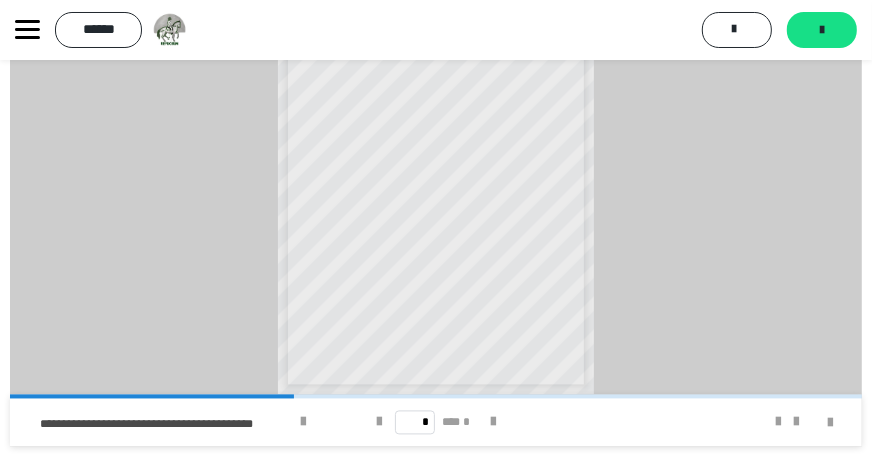 scroll, scrollTop: 1908, scrollLeft: 0, axis: vertical 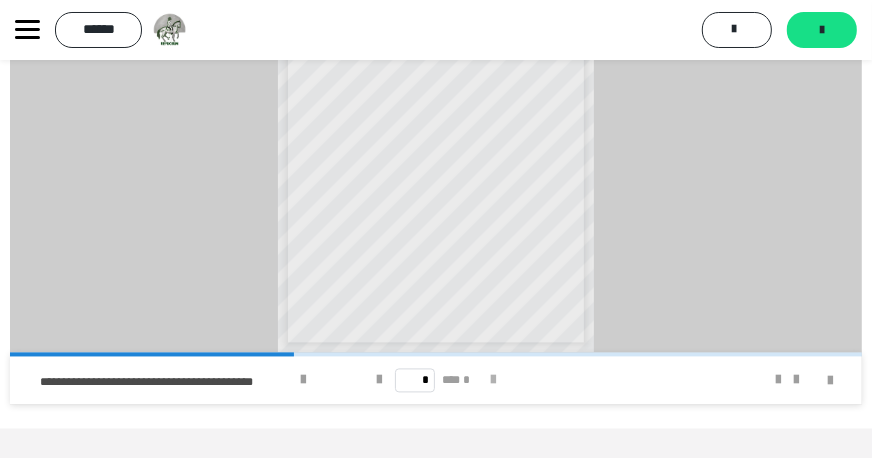click at bounding box center [494, 381] 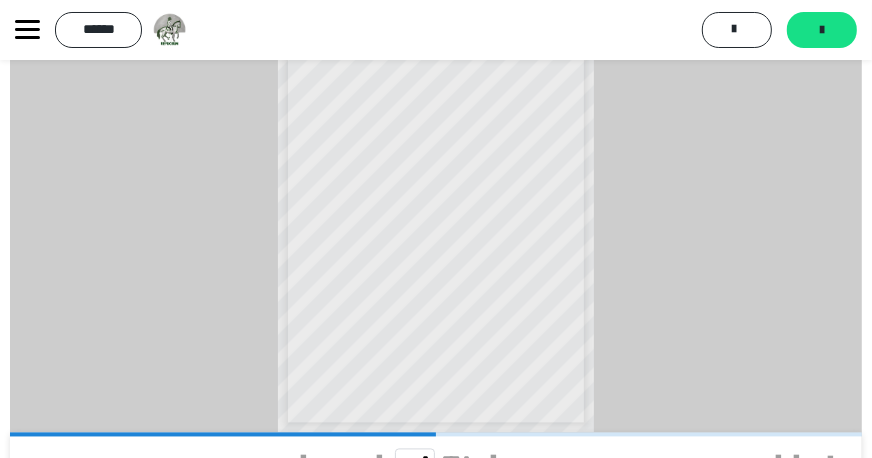 scroll, scrollTop: 1908, scrollLeft: 0, axis: vertical 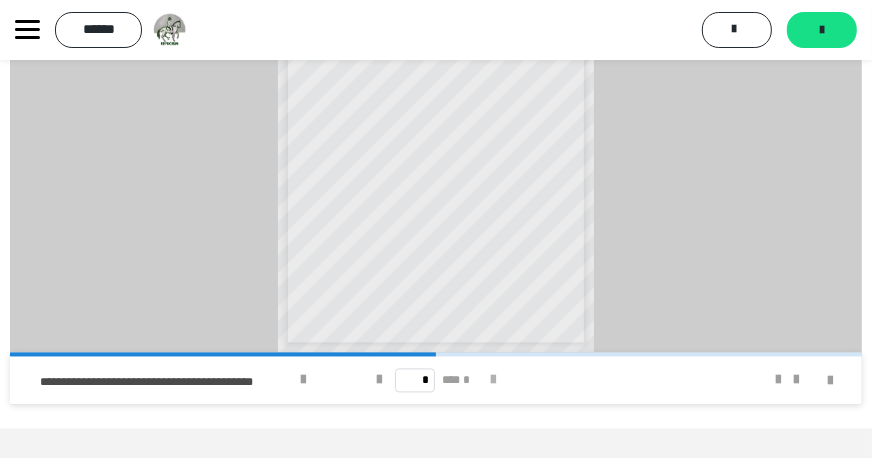click at bounding box center (494, 381) 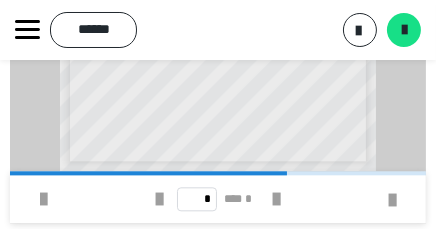 scroll, scrollTop: 2372, scrollLeft: 0, axis: vertical 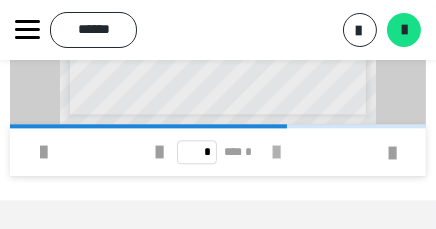 click at bounding box center (277, 152) 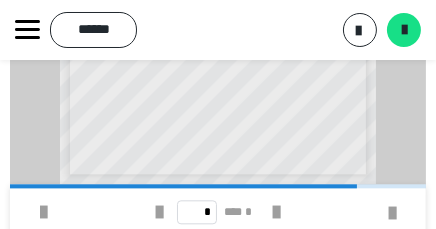 scroll, scrollTop: 2352, scrollLeft: 0, axis: vertical 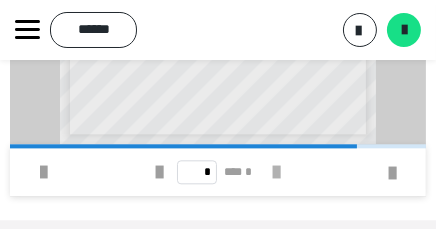 click at bounding box center [277, 172] 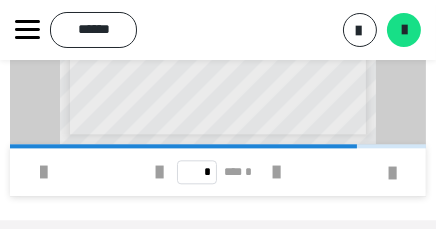 type on "*" 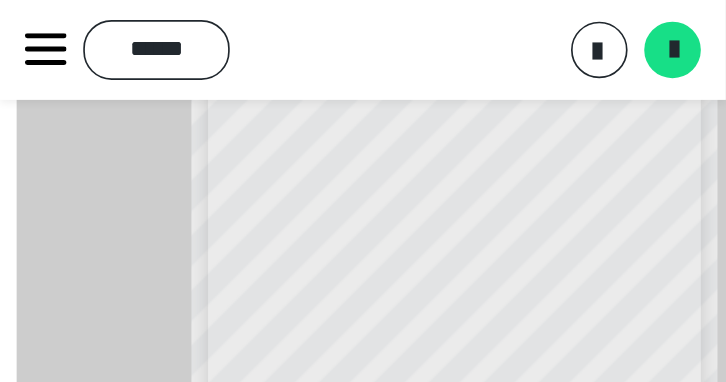 scroll, scrollTop: 1432, scrollLeft: 0, axis: vertical 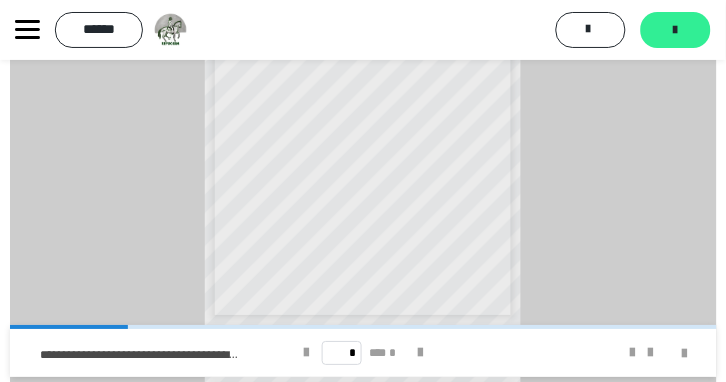 click at bounding box center (676, 30) 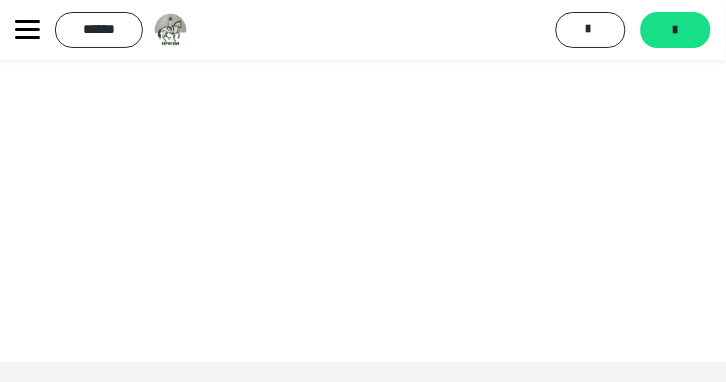 scroll, scrollTop: 3666, scrollLeft: 0, axis: vertical 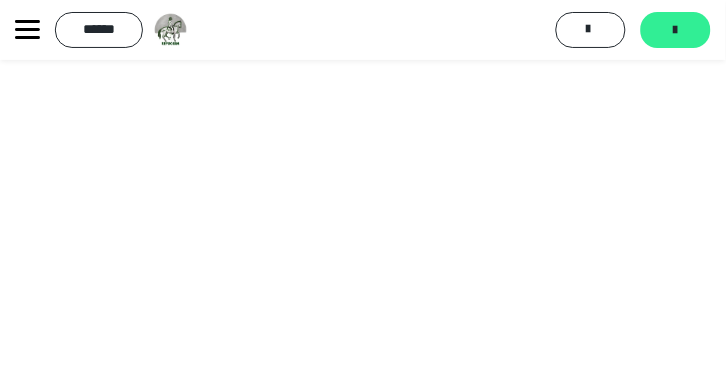 click on "*******" at bounding box center [676, 30] 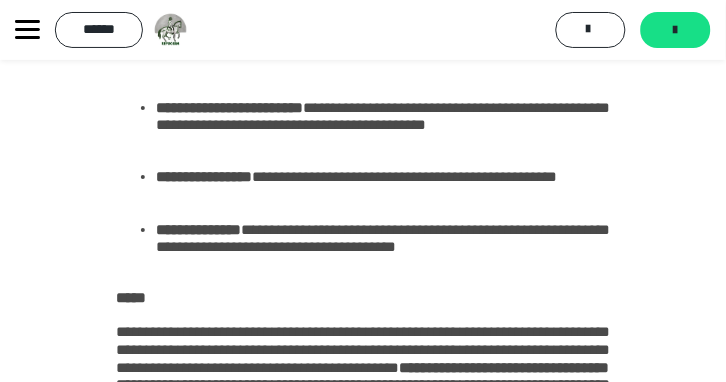 scroll, scrollTop: 1666, scrollLeft: 0, axis: vertical 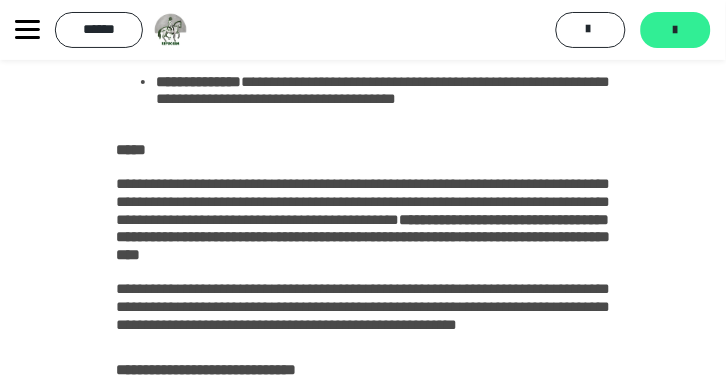 click on "*******" at bounding box center (676, 30) 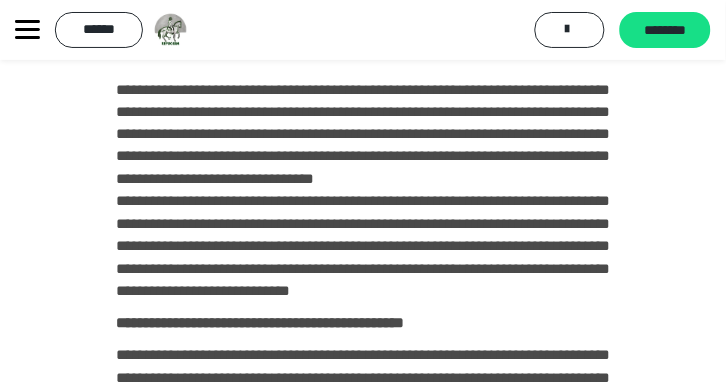 scroll, scrollTop: 133, scrollLeft: 0, axis: vertical 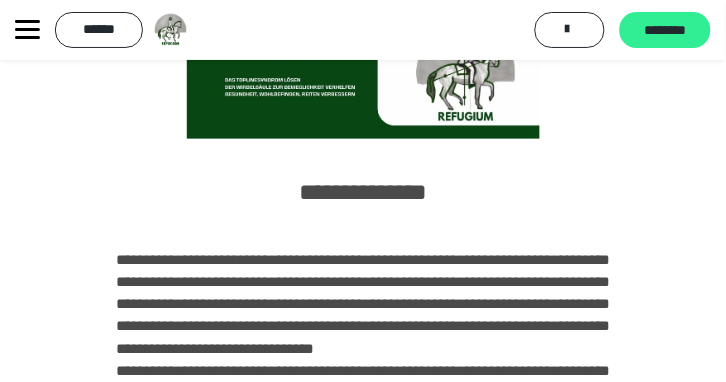 click on "********" at bounding box center (665, 31) 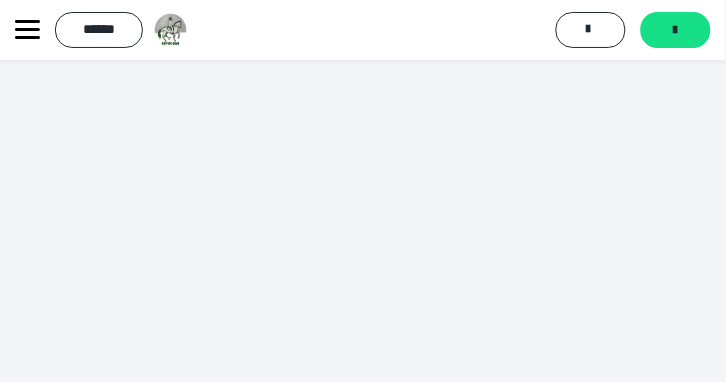 scroll, scrollTop: 3318, scrollLeft: 0, axis: vertical 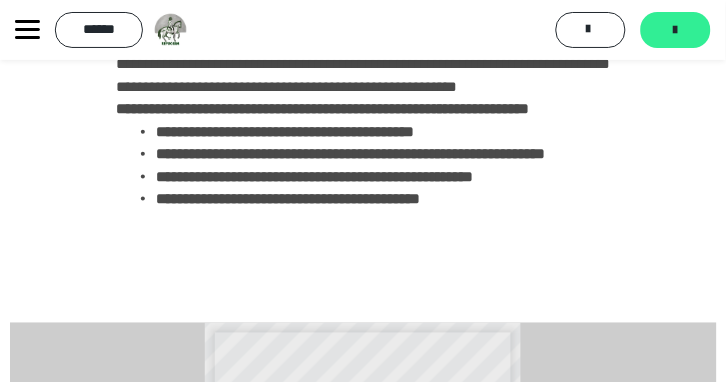 click on "*******" at bounding box center [676, 30] 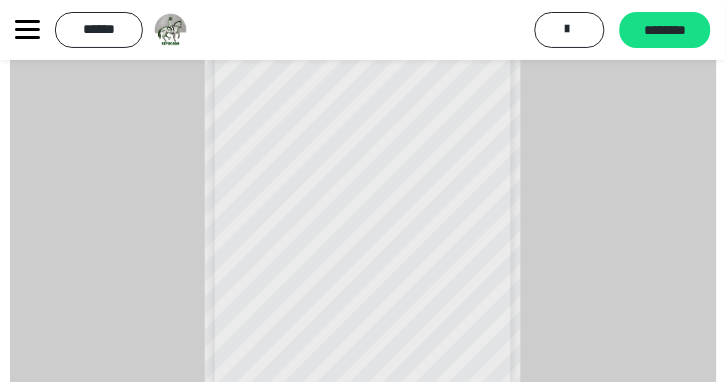 scroll, scrollTop: 4900, scrollLeft: 0, axis: vertical 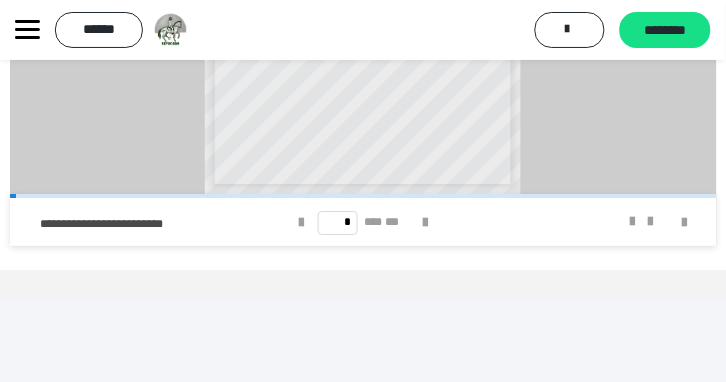 click at bounding box center [421, -277] 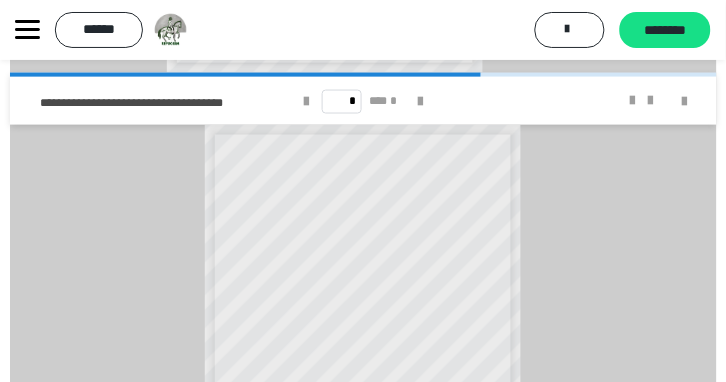 scroll, scrollTop: 4500, scrollLeft: 0, axis: vertical 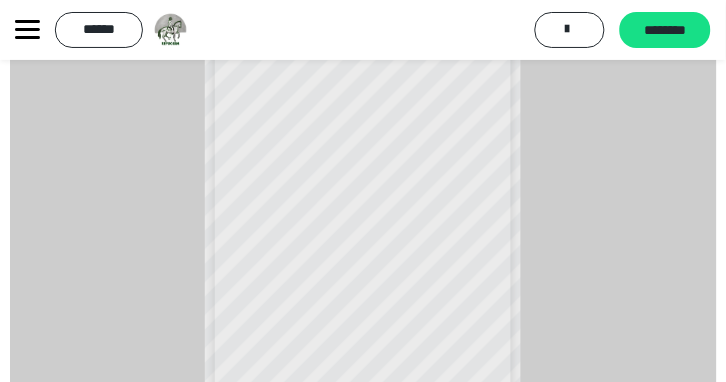 click at bounding box center (421, -77) 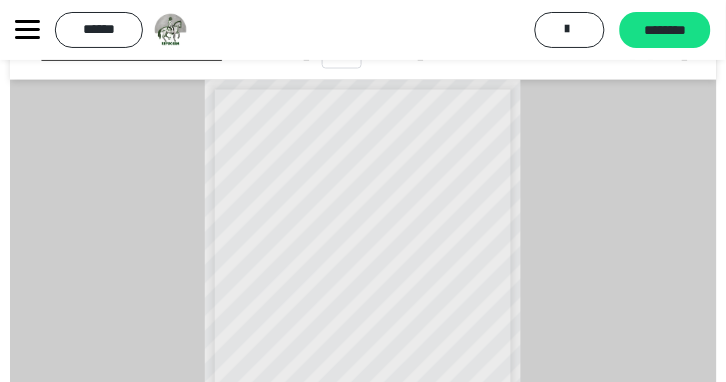 scroll, scrollTop: 4400, scrollLeft: 0, axis: vertical 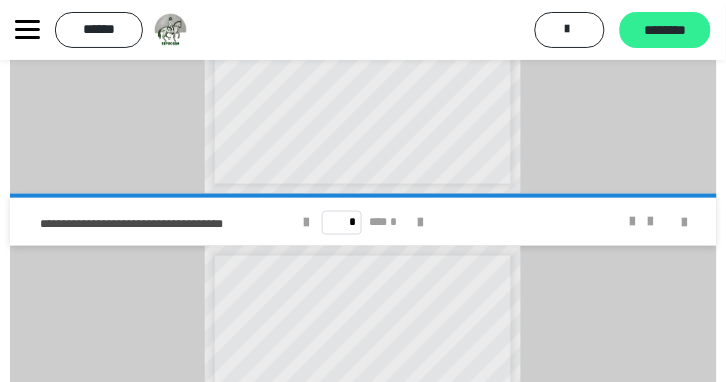 click on "********" at bounding box center (665, 31) 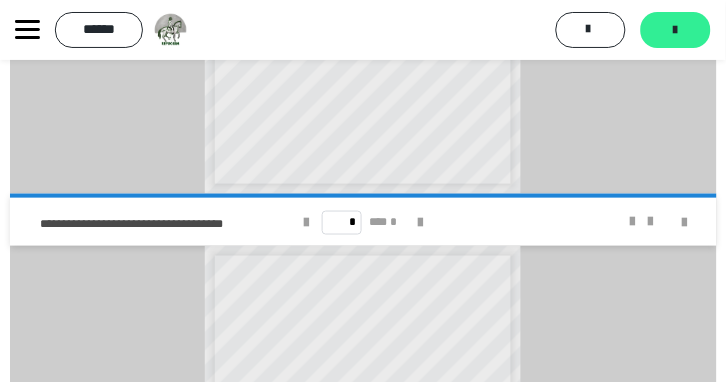 click on "*******" at bounding box center (676, 30) 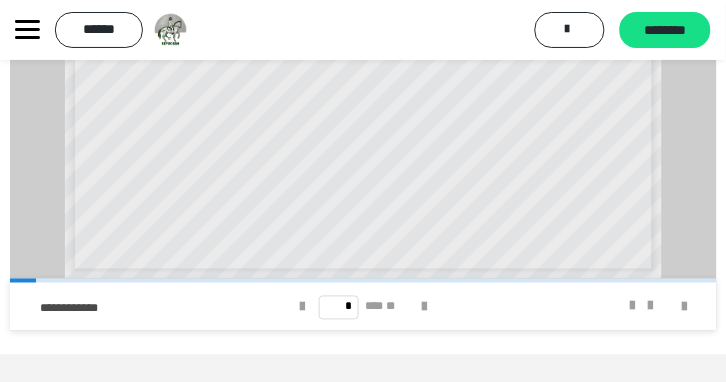 scroll, scrollTop: 1033, scrollLeft: 0, axis: vertical 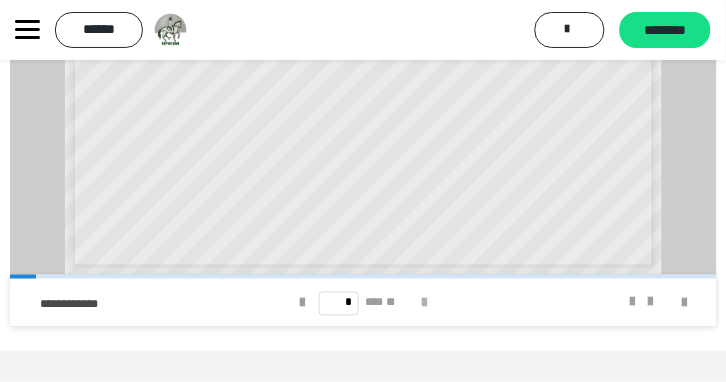 click at bounding box center (424, 304) 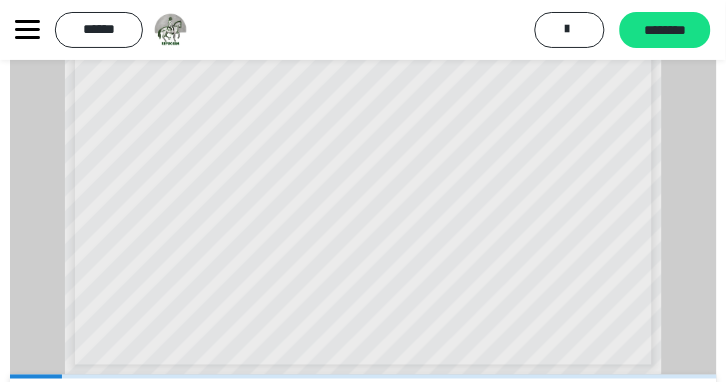 scroll, scrollTop: 1077, scrollLeft: 0, axis: vertical 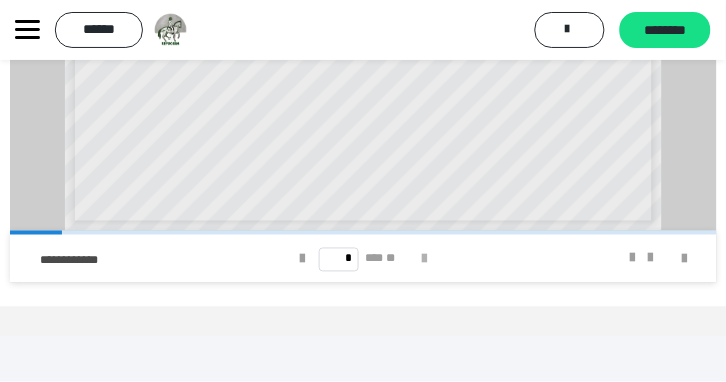 click at bounding box center (424, 260) 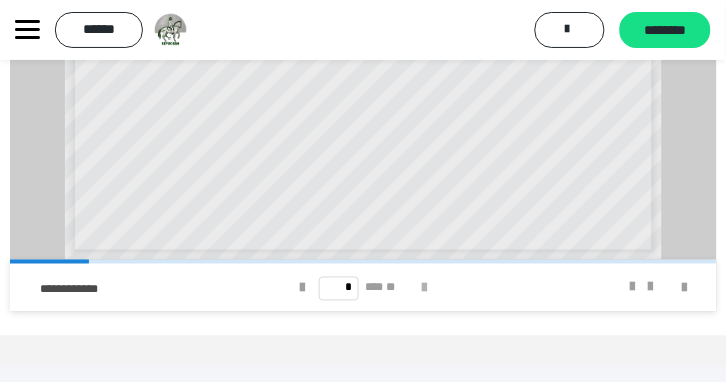 scroll, scrollTop: 1077, scrollLeft: 0, axis: vertical 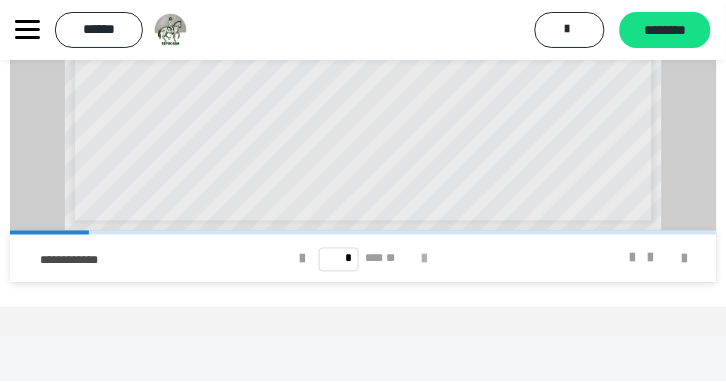 click at bounding box center [424, 260] 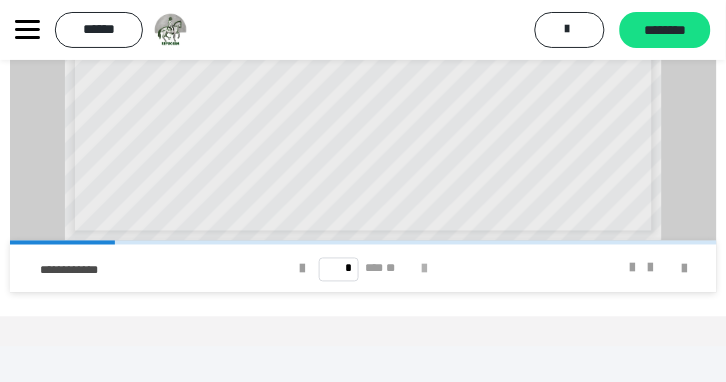 scroll, scrollTop: 1077, scrollLeft: 0, axis: vertical 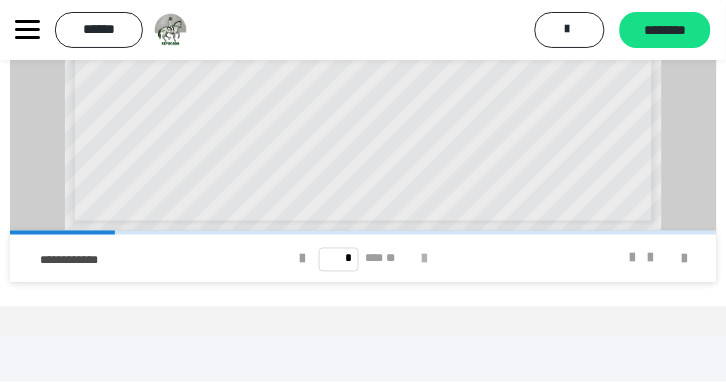 click at bounding box center (424, 260) 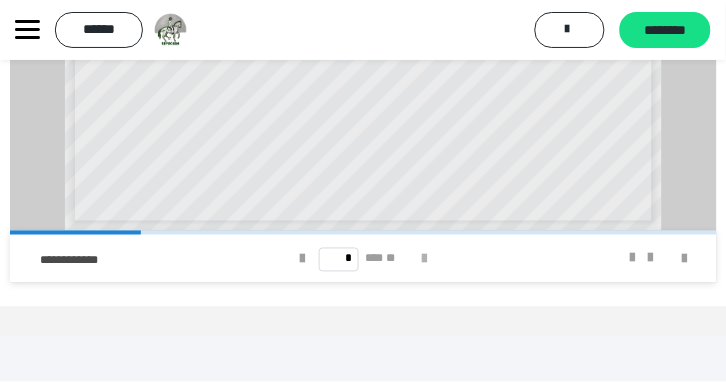 scroll, scrollTop: 1043, scrollLeft: 0, axis: vertical 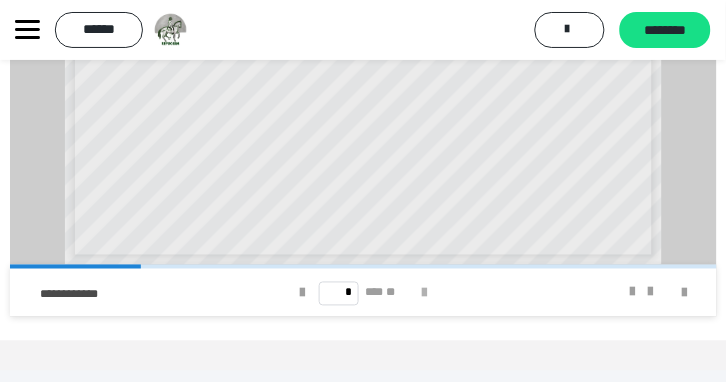 click at bounding box center [424, 294] 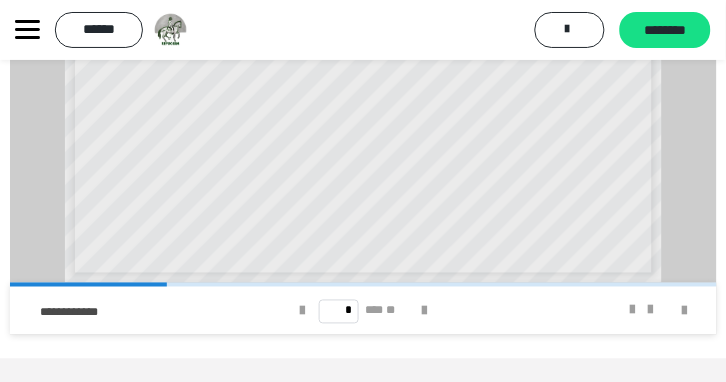 scroll, scrollTop: 1077, scrollLeft: 0, axis: vertical 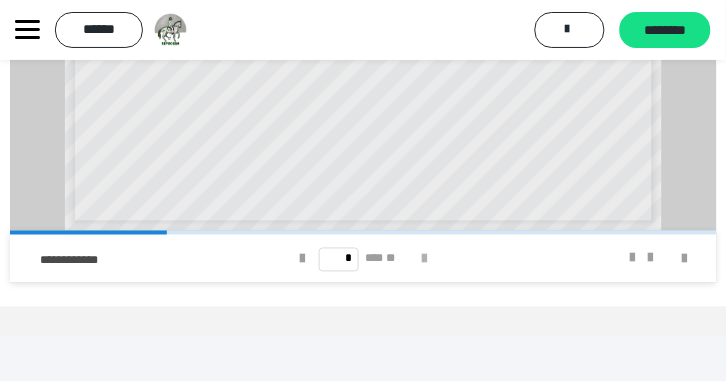 click at bounding box center (424, 260) 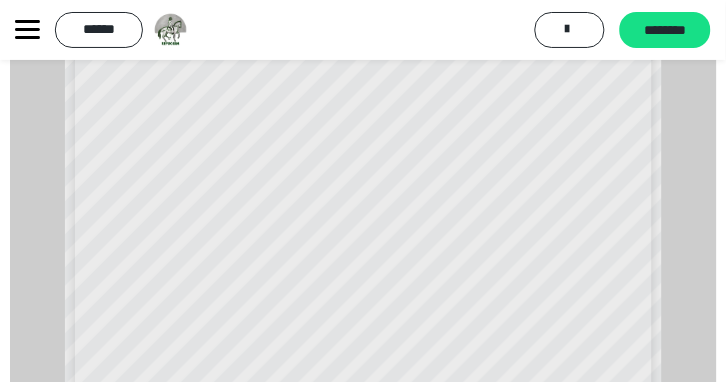 scroll, scrollTop: 810, scrollLeft: 0, axis: vertical 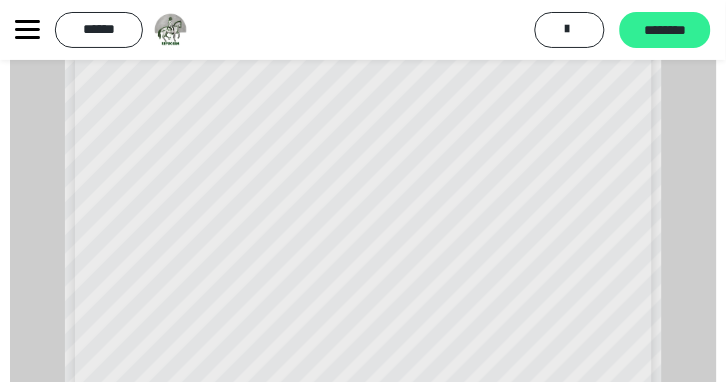click on "********" at bounding box center [665, 31] 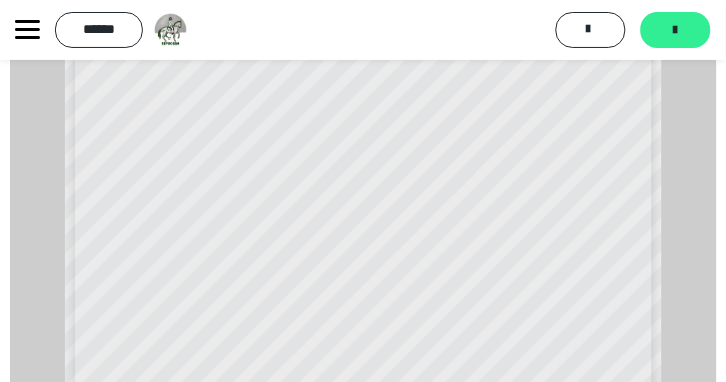 click on "*******" at bounding box center [676, 30] 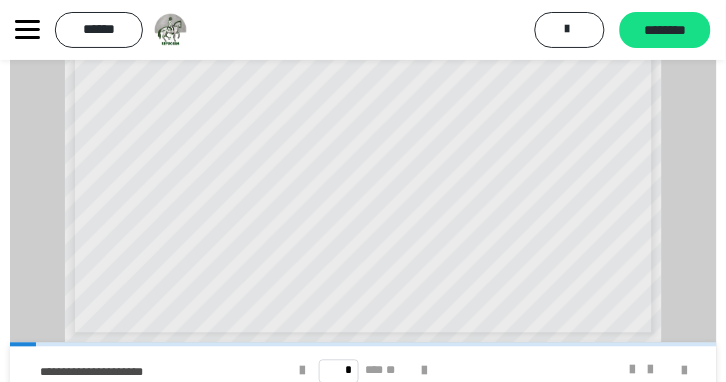 scroll, scrollTop: 246, scrollLeft: 0, axis: vertical 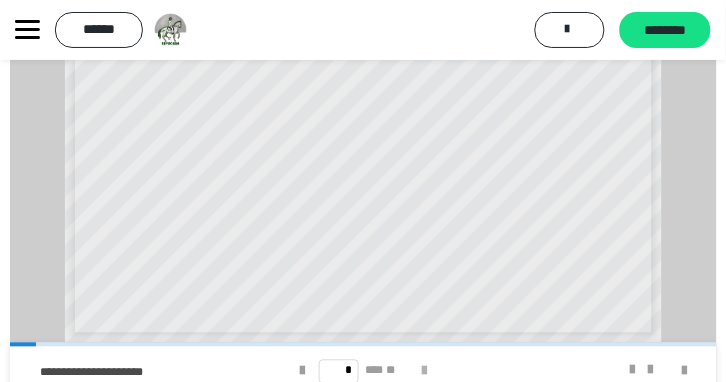 click at bounding box center [424, 372] 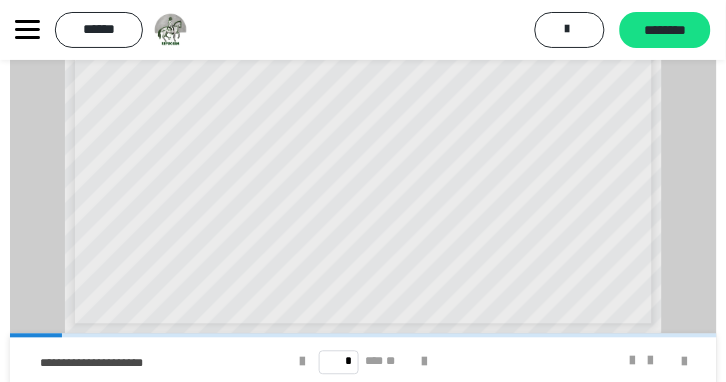 scroll, scrollTop: 312, scrollLeft: 0, axis: vertical 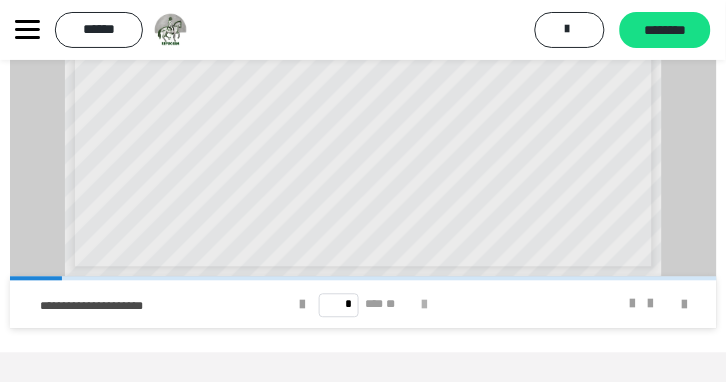 click at bounding box center [424, 306] 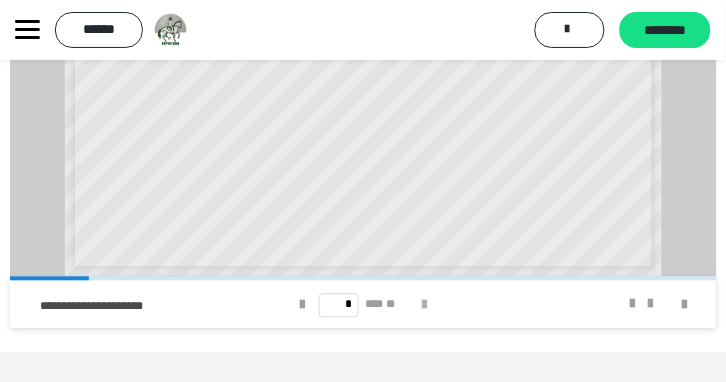 scroll, scrollTop: 312, scrollLeft: 0, axis: vertical 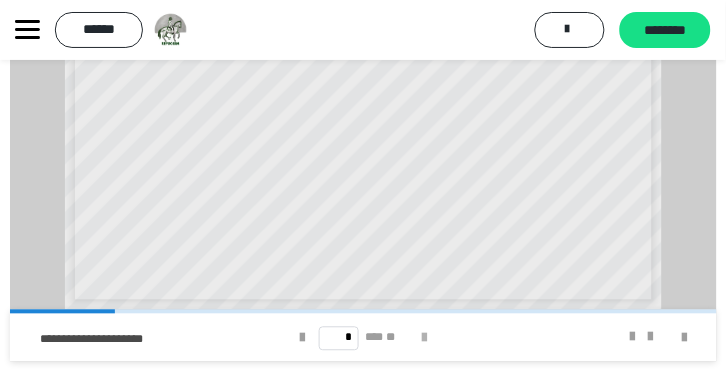 click at bounding box center [424, 339] 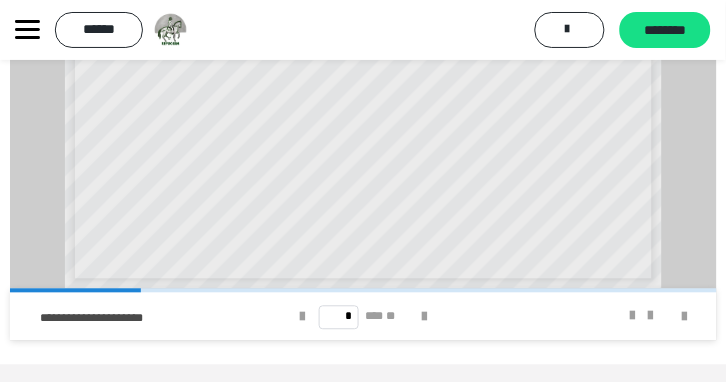 scroll, scrollTop: 312, scrollLeft: 0, axis: vertical 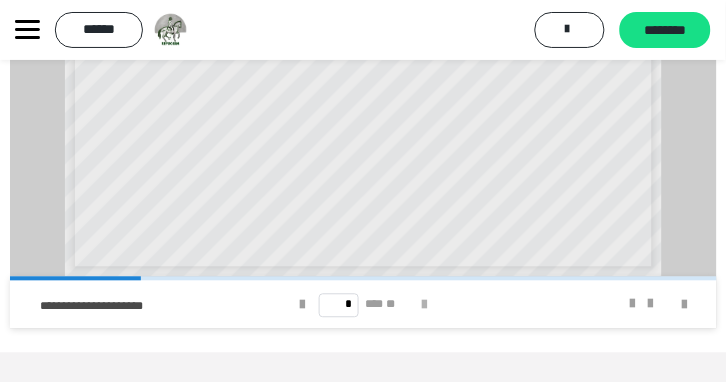 click at bounding box center (424, 306) 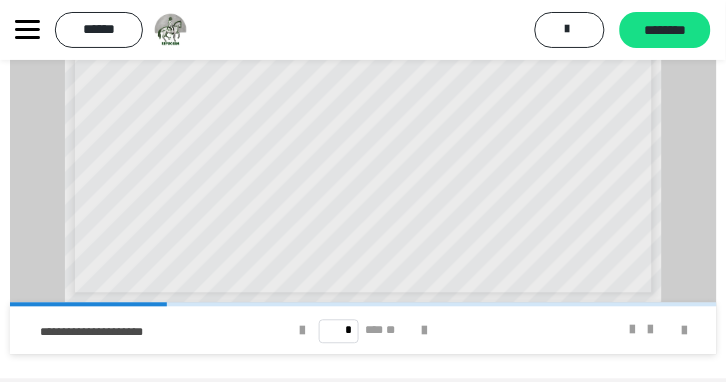 scroll, scrollTop: 312, scrollLeft: 0, axis: vertical 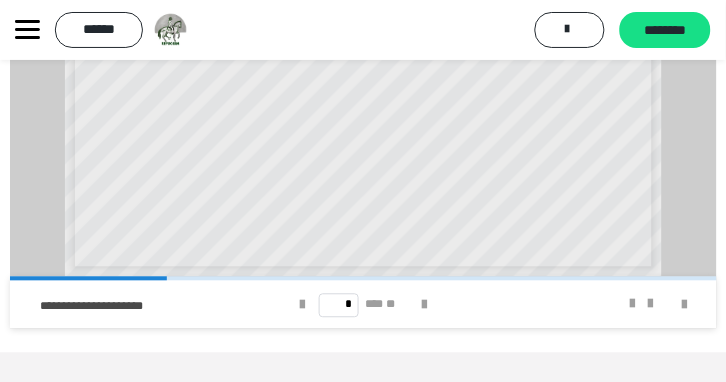 click on "* *** **" at bounding box center [364, 305] 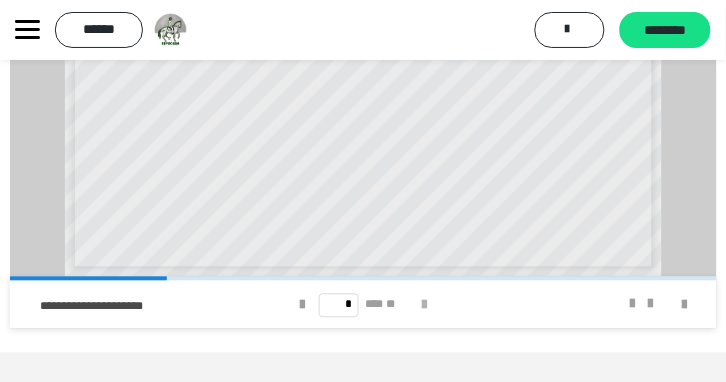 click at bounding box center (424, 306) 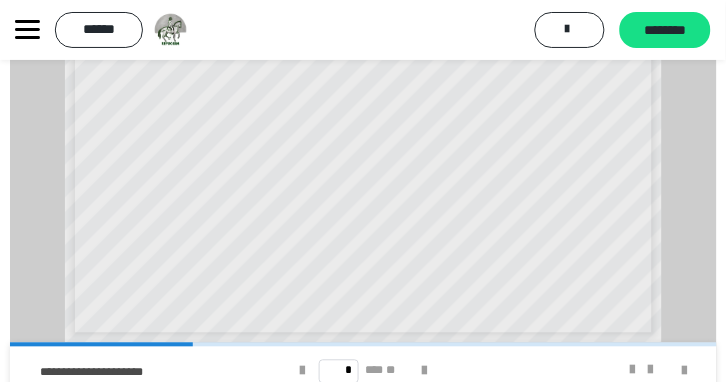 scroll, scrollTop: 312, scrollLeft: 0, axis: vertical 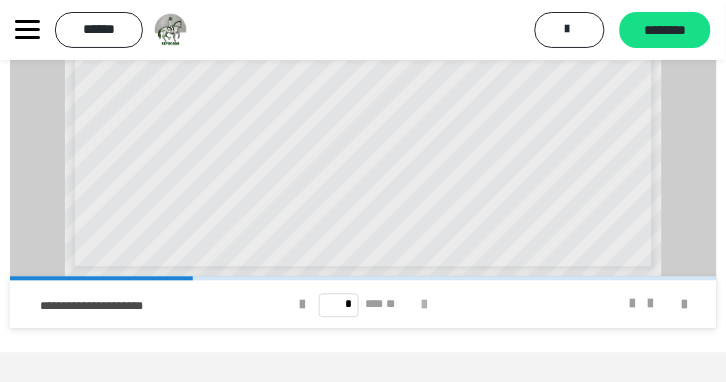 click at bounding box center (424, 306) 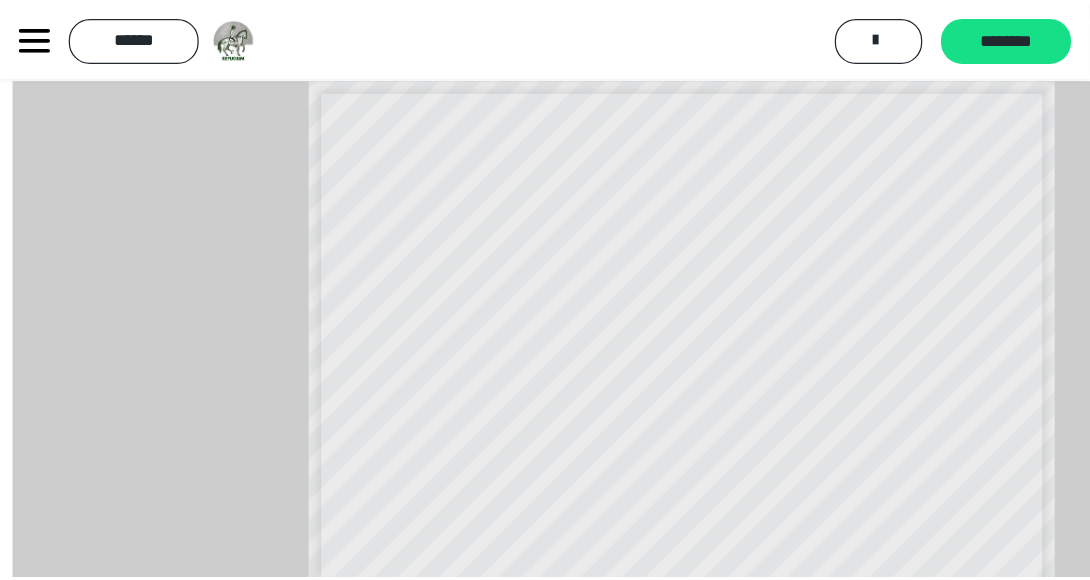 scroll, scrollTop: 79, scrollLeft: 0, axis: vertical 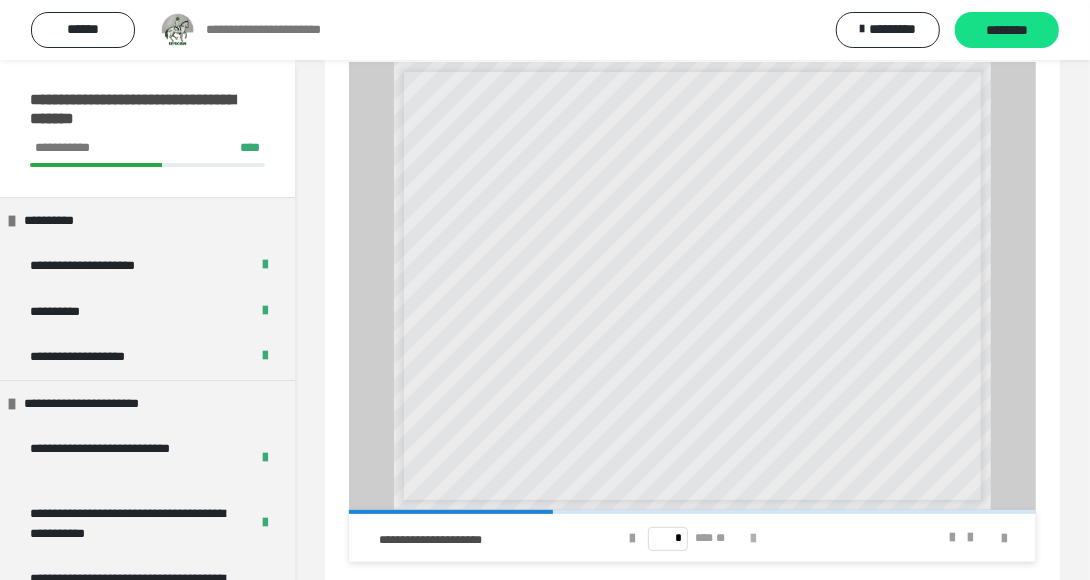 click at bounding box center [753, 539] 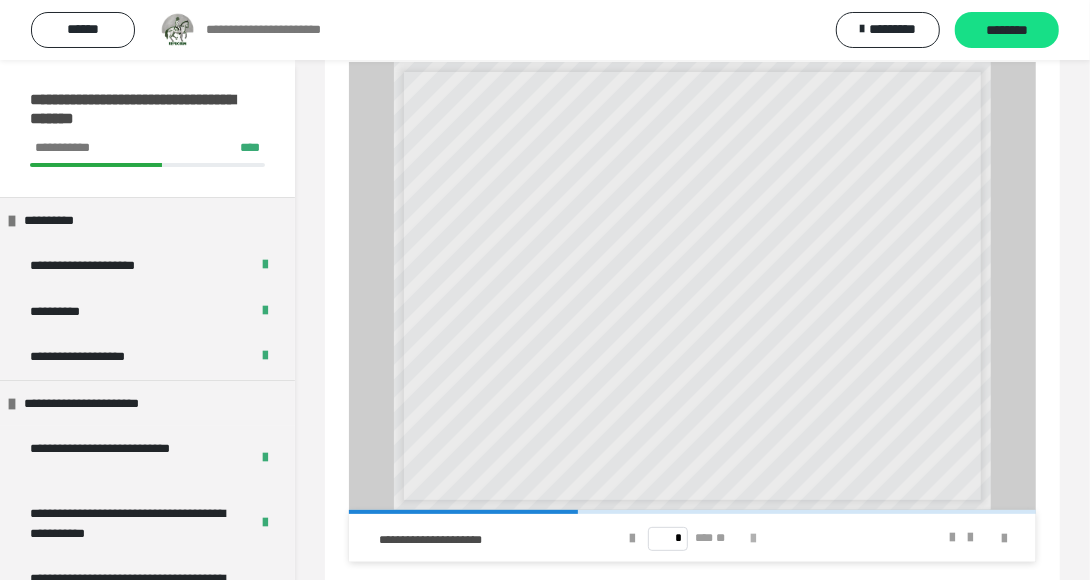 click at bounding box center [753, 539] 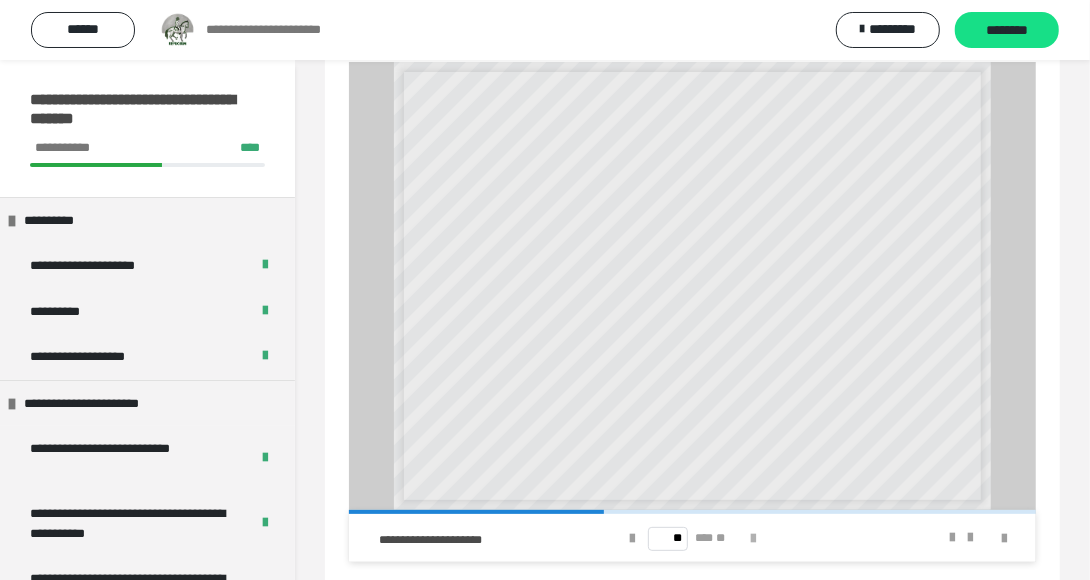 click at bounding box center (753, 539) 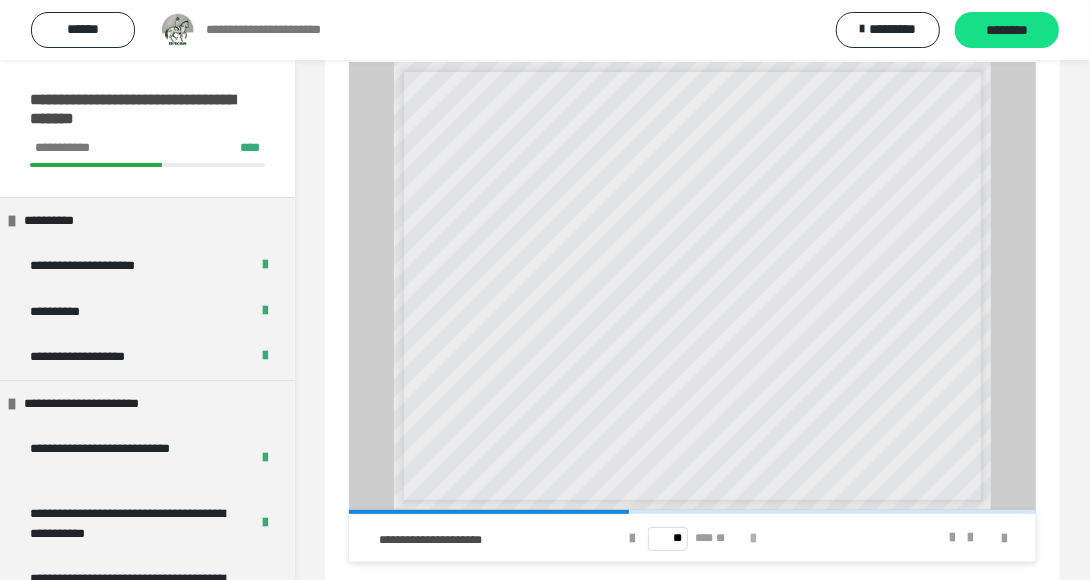 click at bounding box center [753, 539] 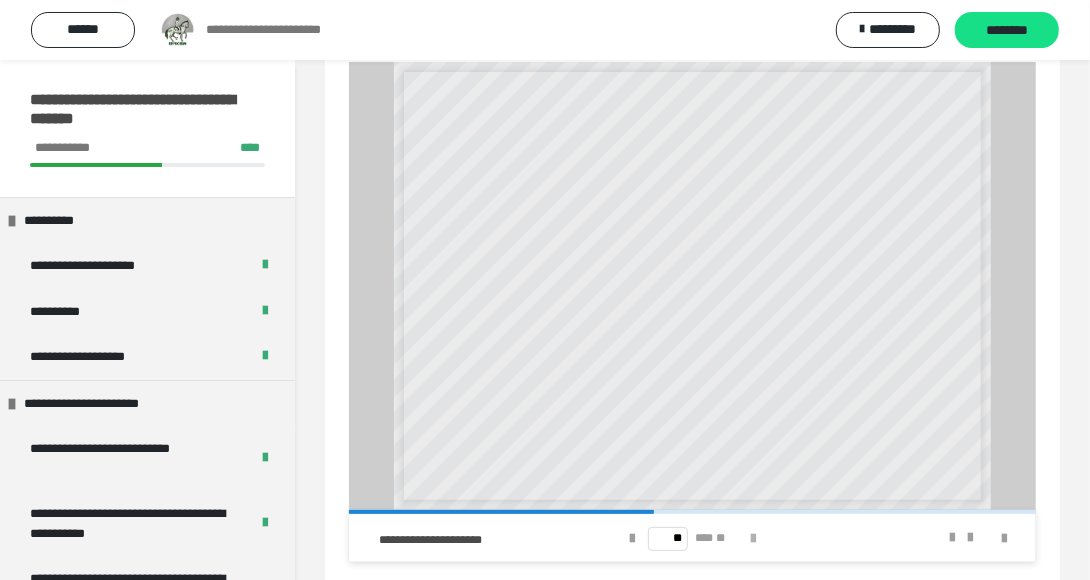 click at bounding box center (753, 539) 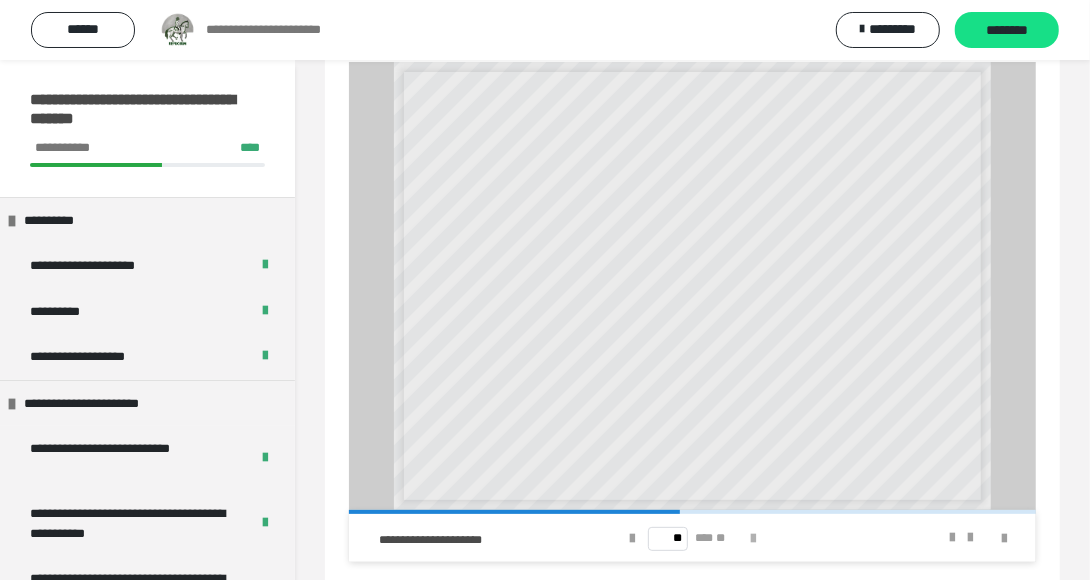 click at bounding box center (753, 539) 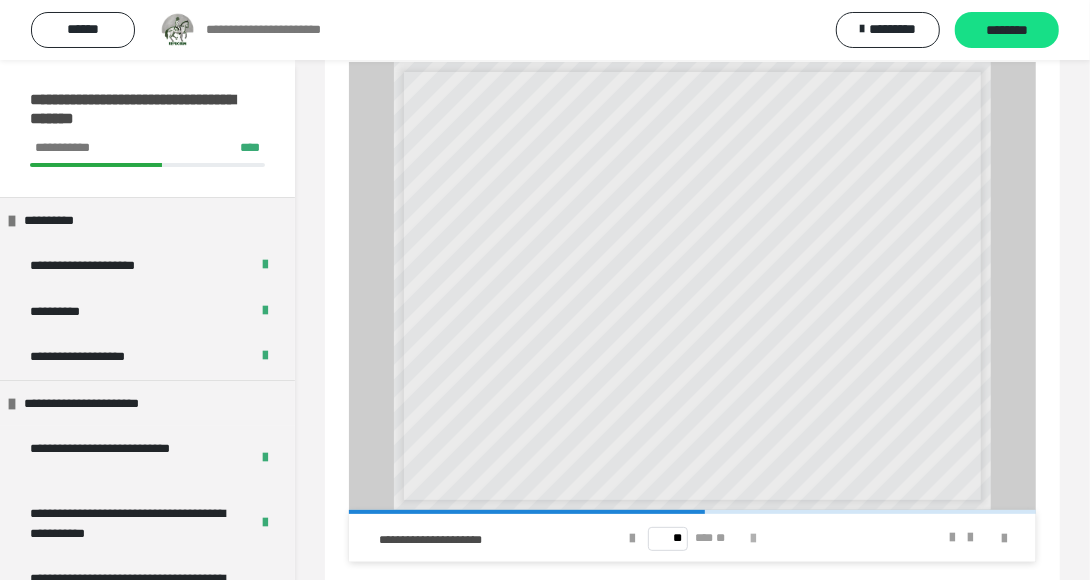 click at bounding box center [753, 539] 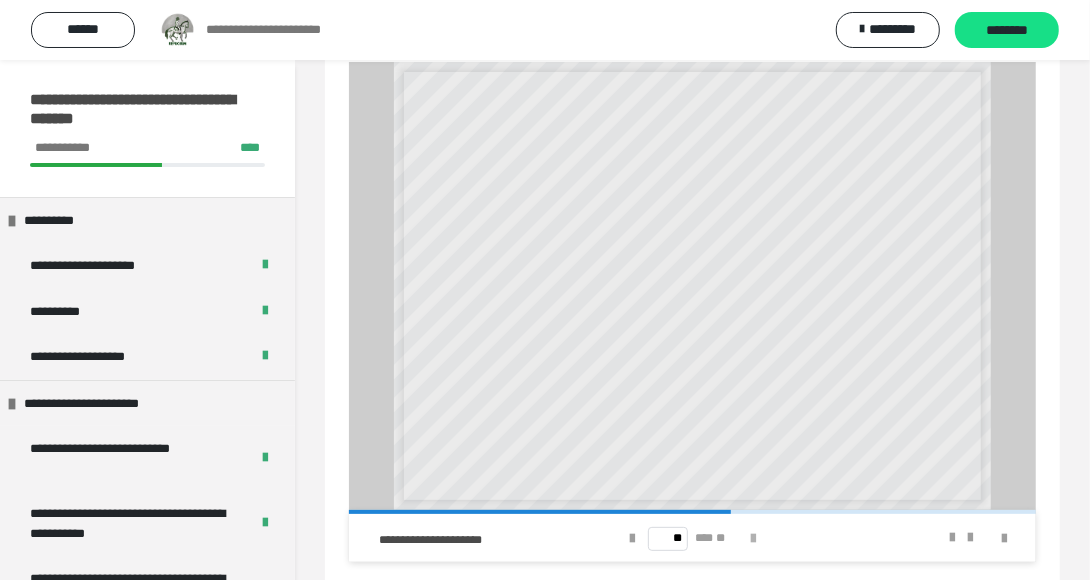 click at bounding box center [753, 539] 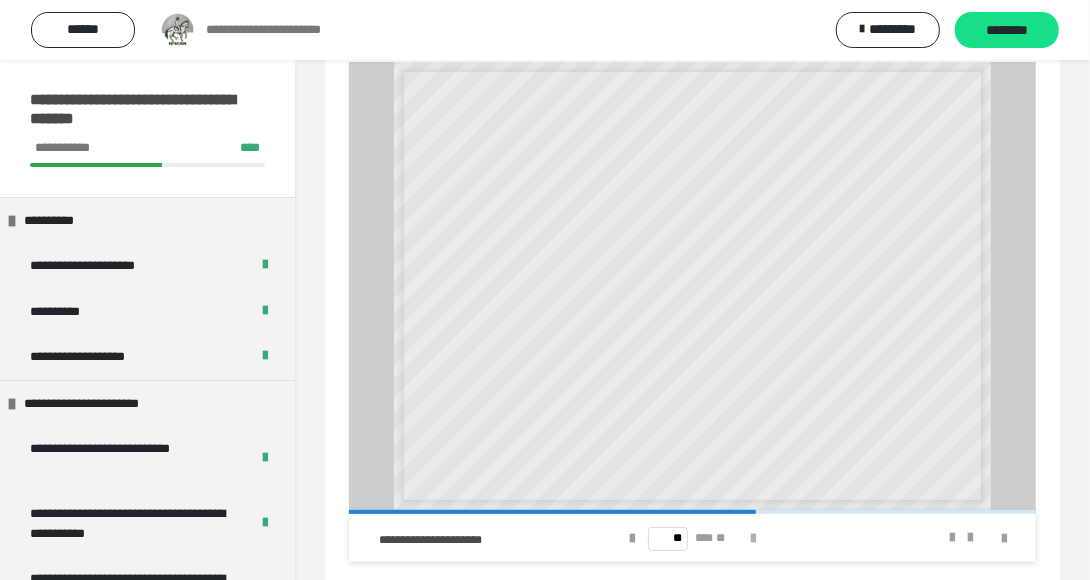 click at bounding box center [753, 539] 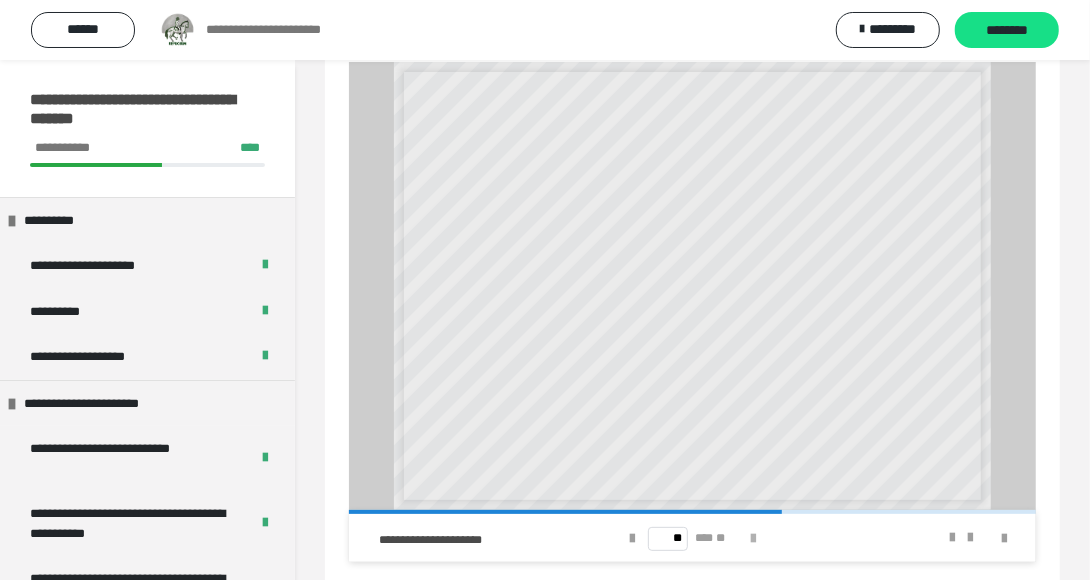 click at bounding box center (753, 539) 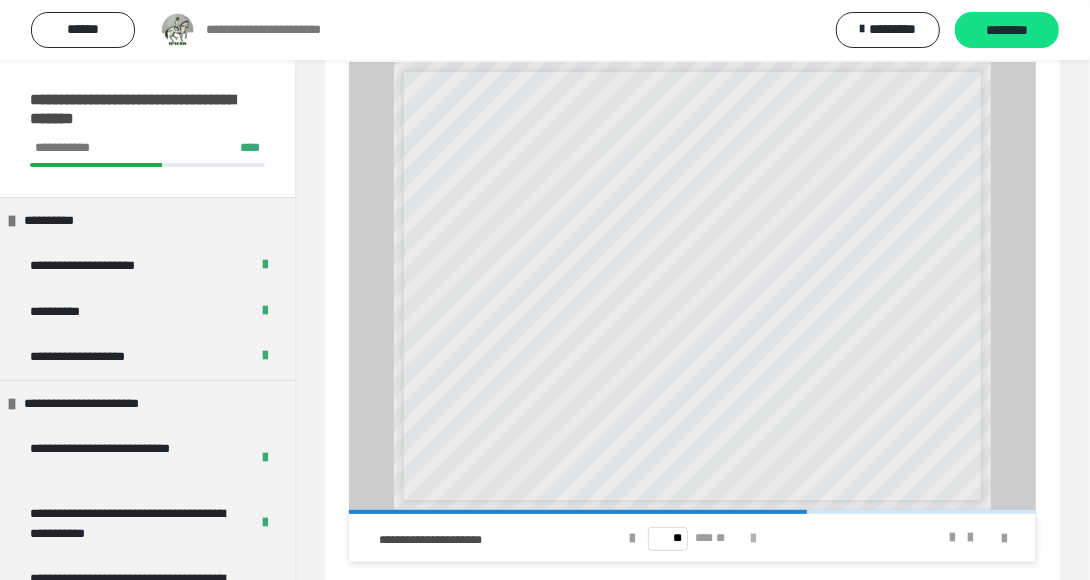 click at bounding box center [753, 539] 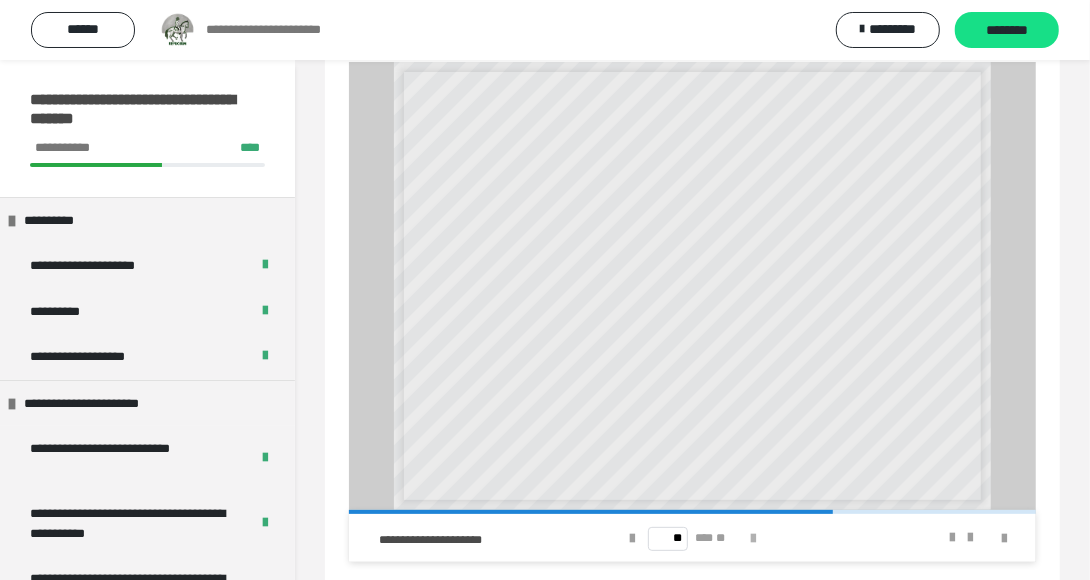 click at bounding box center [753, 539] 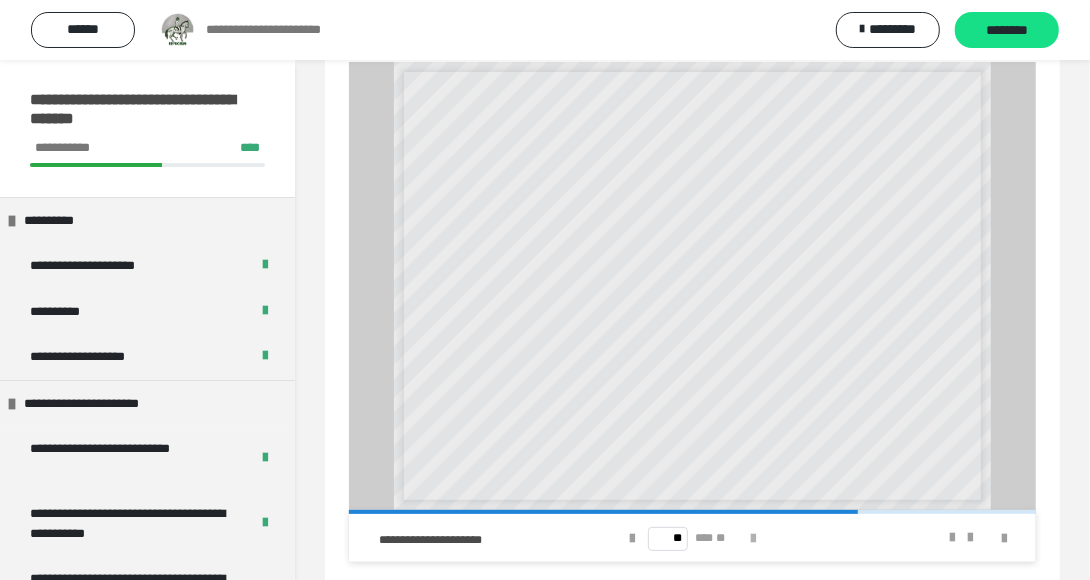 click at bounding box center (753, 539) 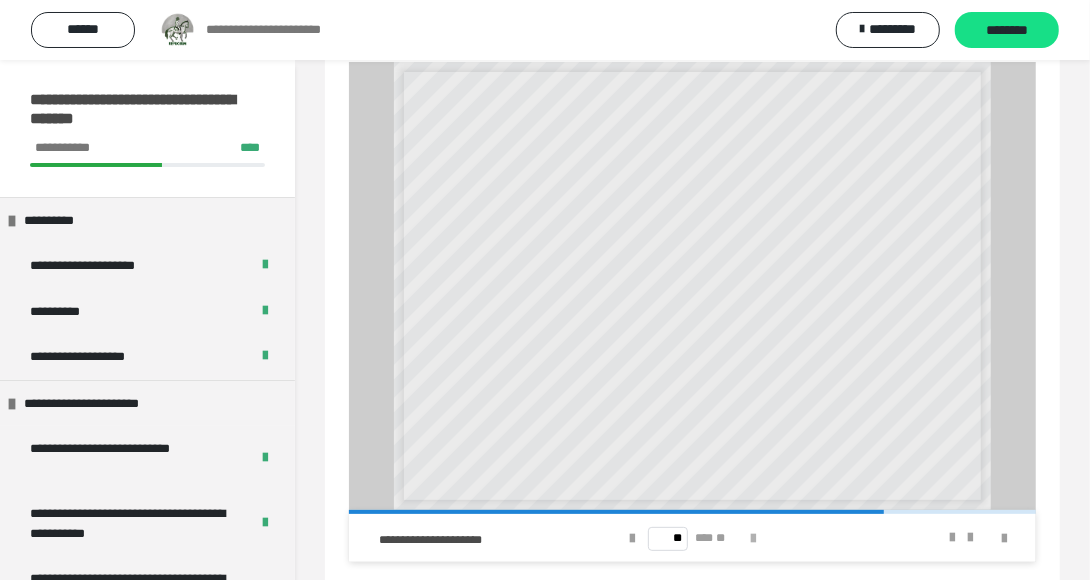 click at bounding box center (753, 539) 